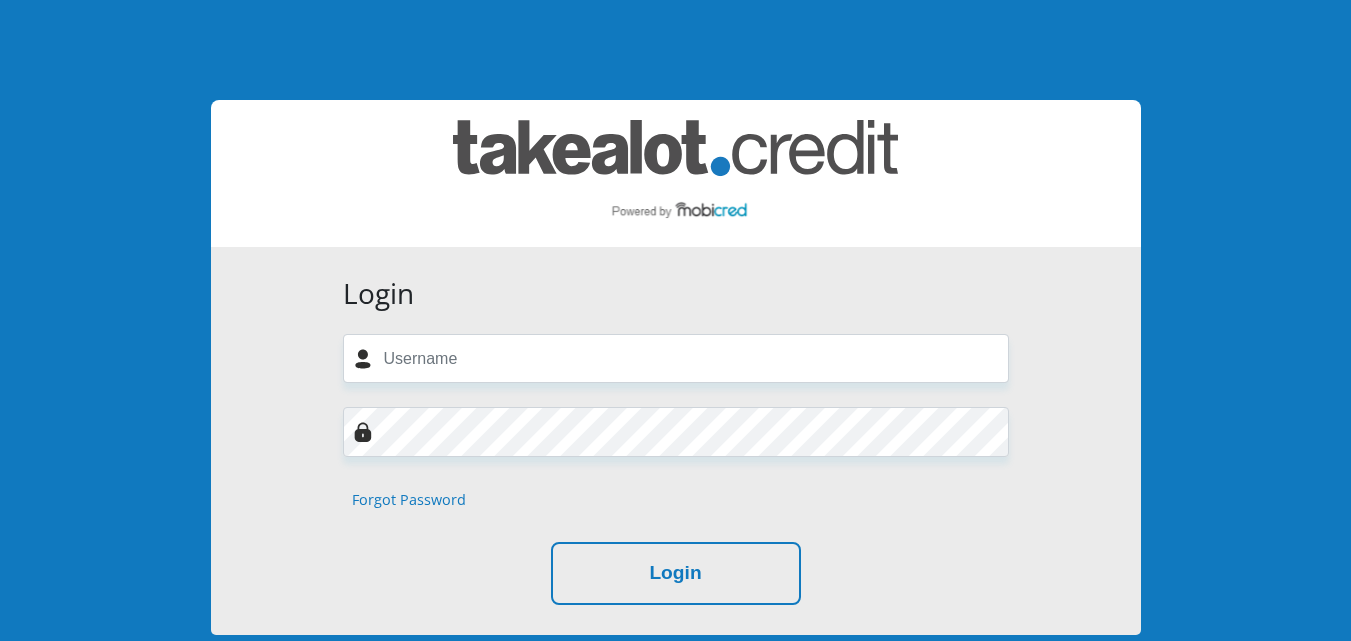 scroll, scrollTop: 0, scrollLeft: 0, axis: both 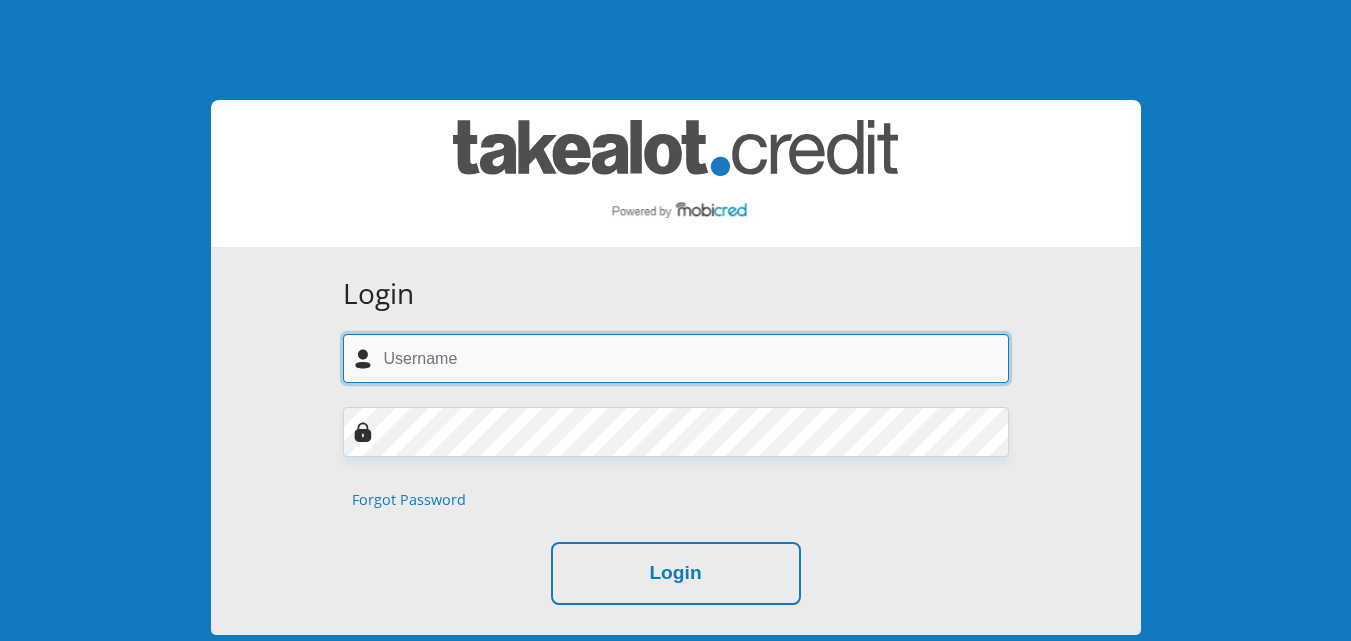 click at bounding box center [676, 358] 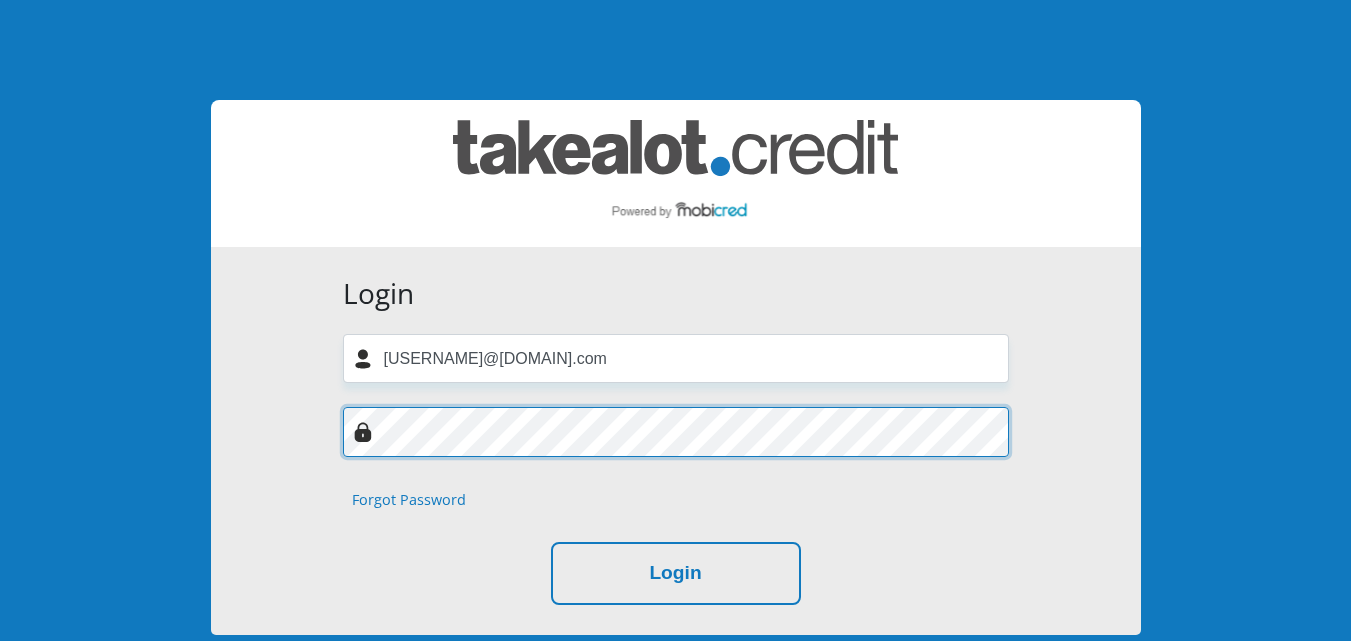 click on "Login" at bounding box center (676, 573) 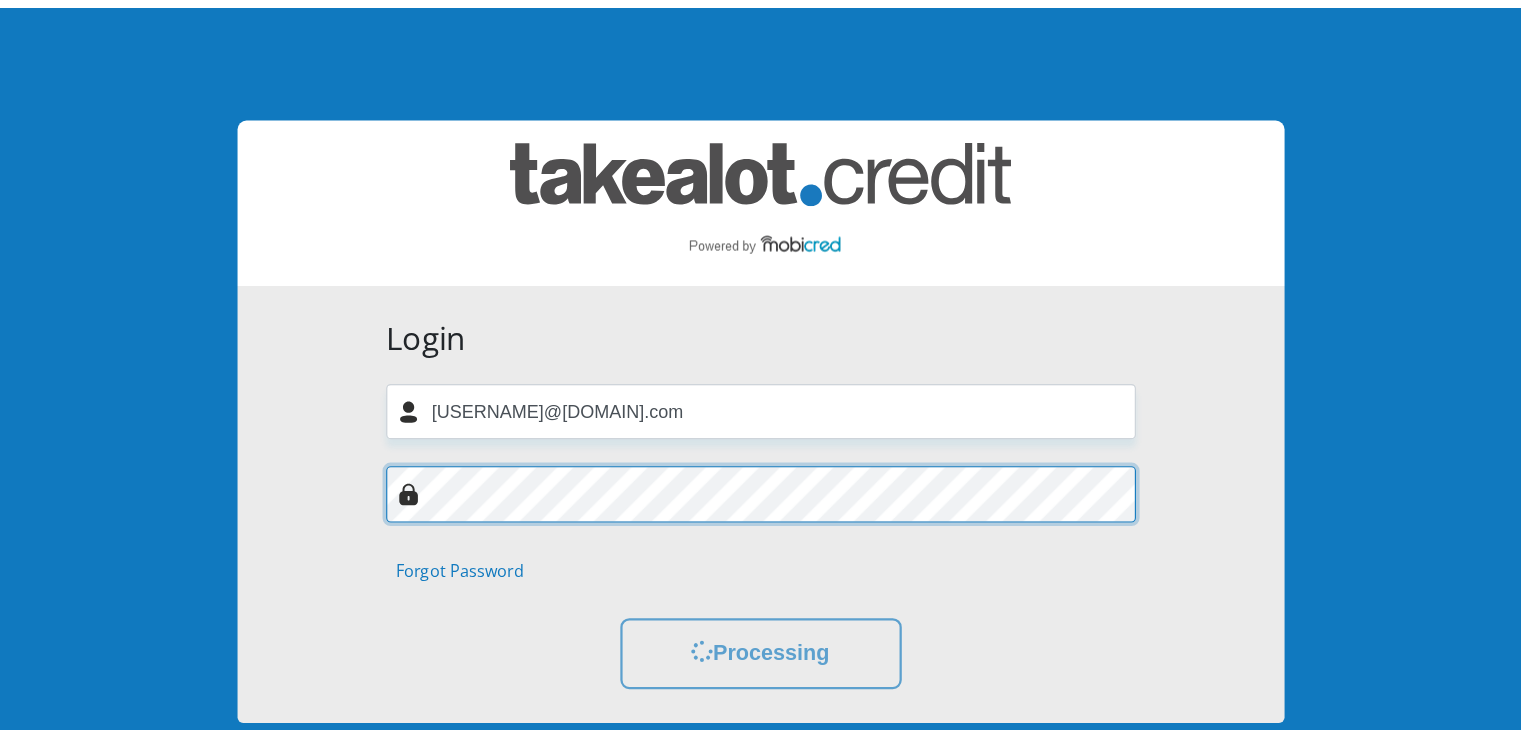 scroll, scrollTop: 0, scrollLeft: 0, axis: both 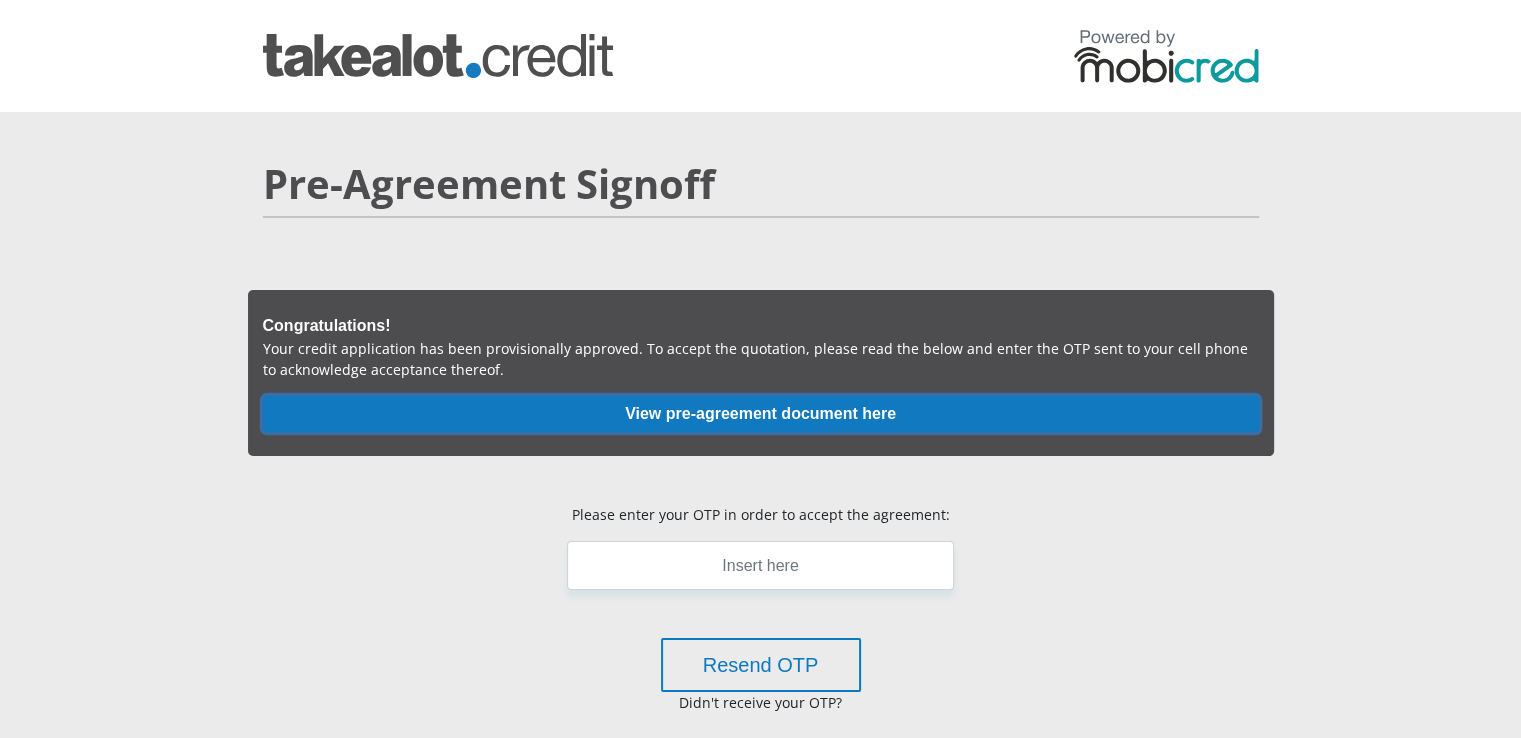 click on "View pre-agreement document here" at bounding box center (761, 414) 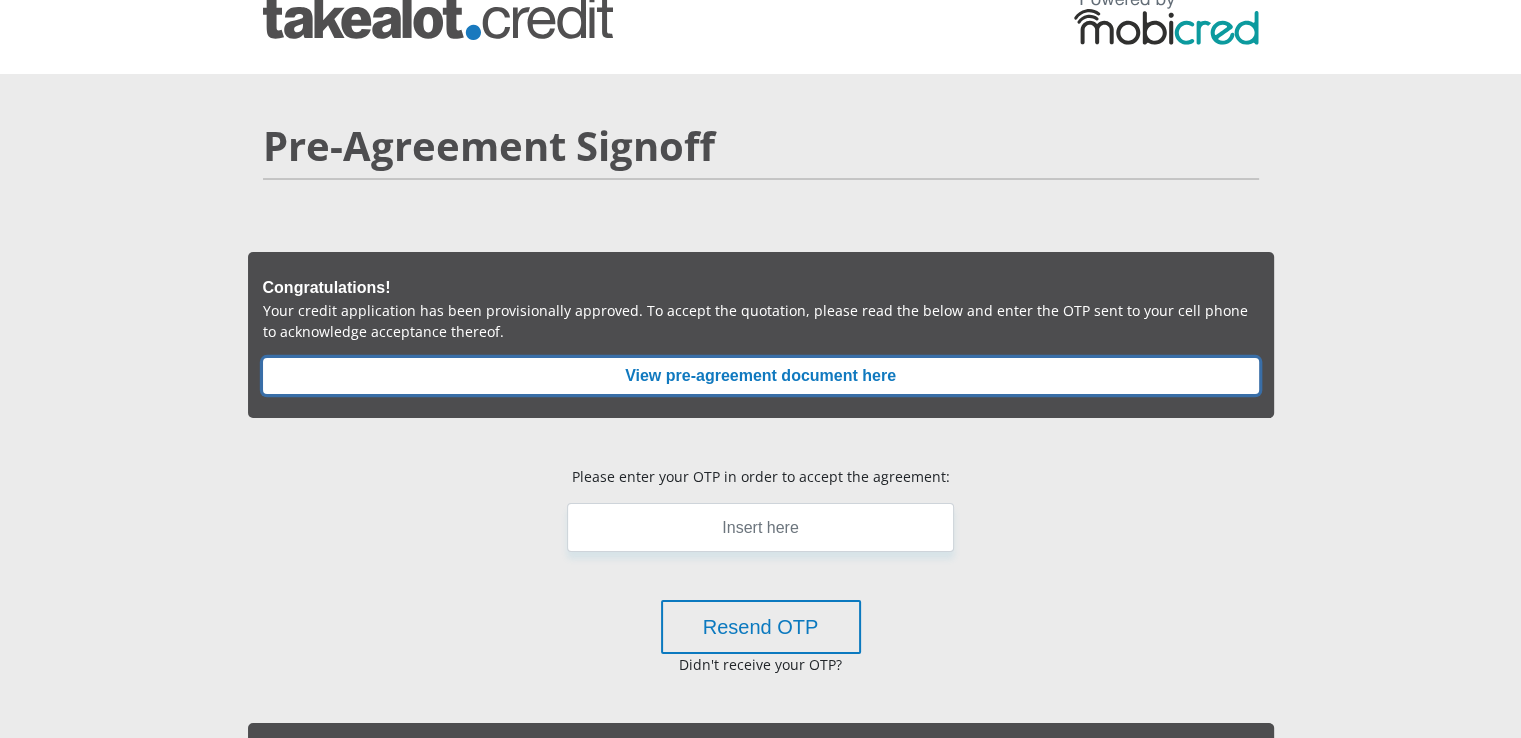 scroll, scrollTop: 0, scrollLeft: 0, axis: both 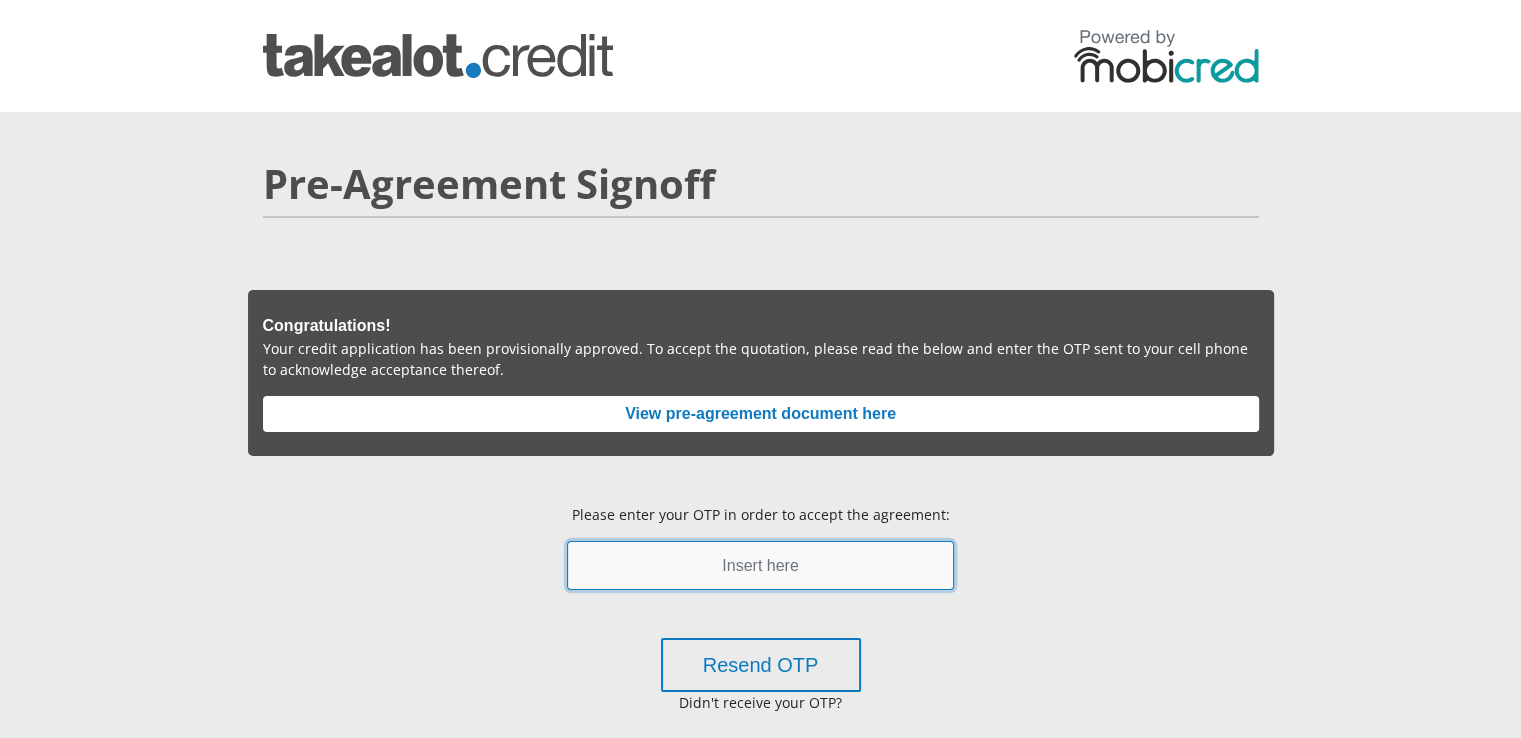 click at bounding box center (760, 565) 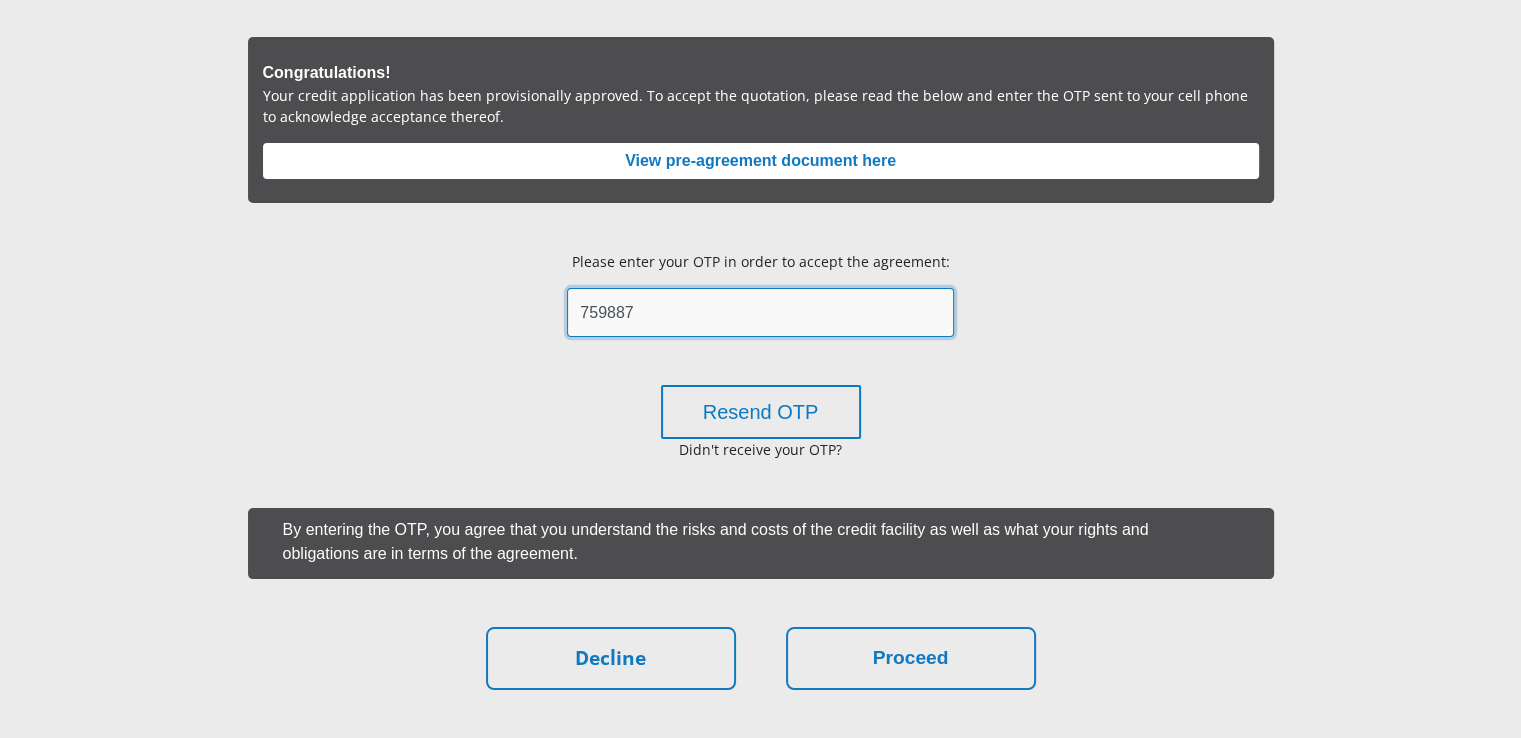 scroll, scrollTop: 300, scrollLeft: 0, axis: vertical 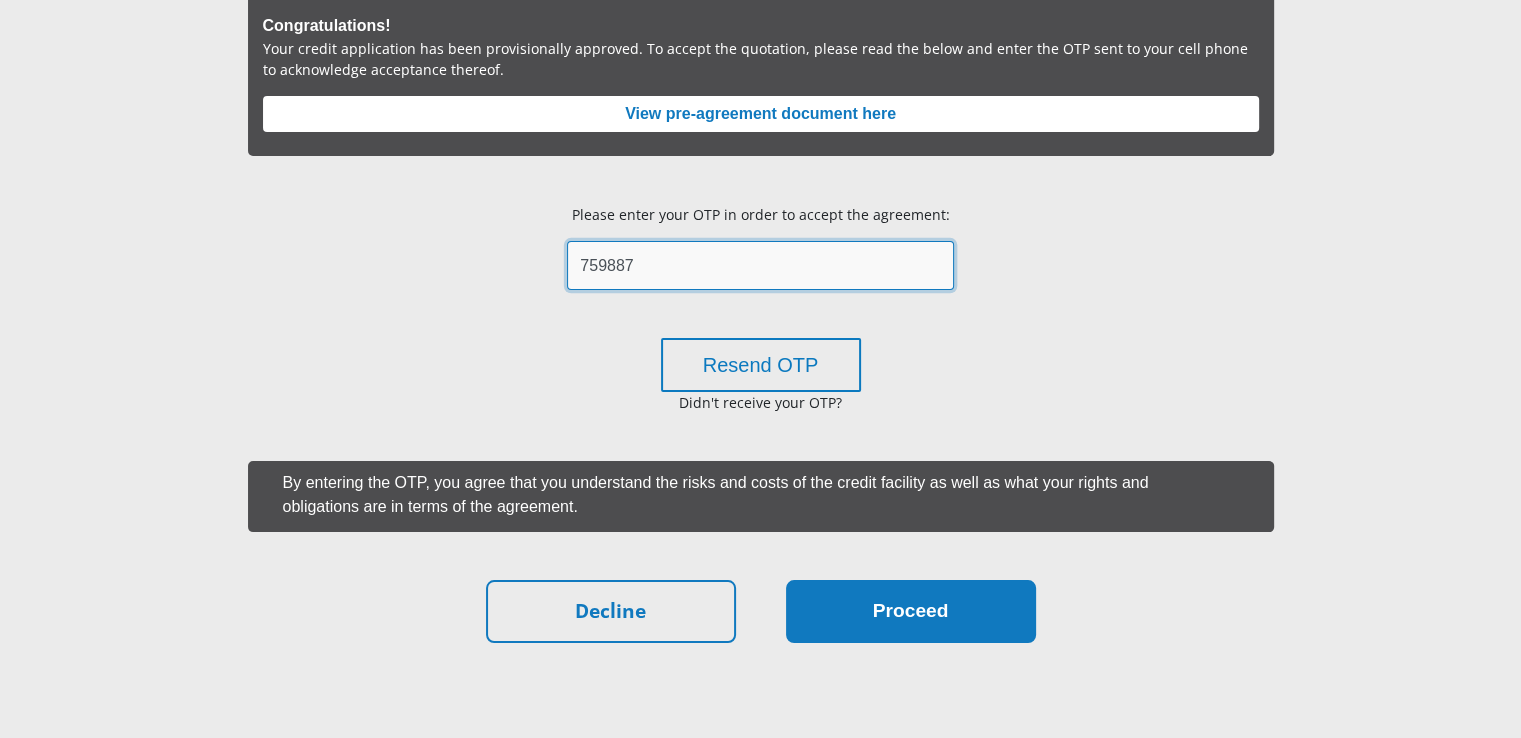 type on "759887" 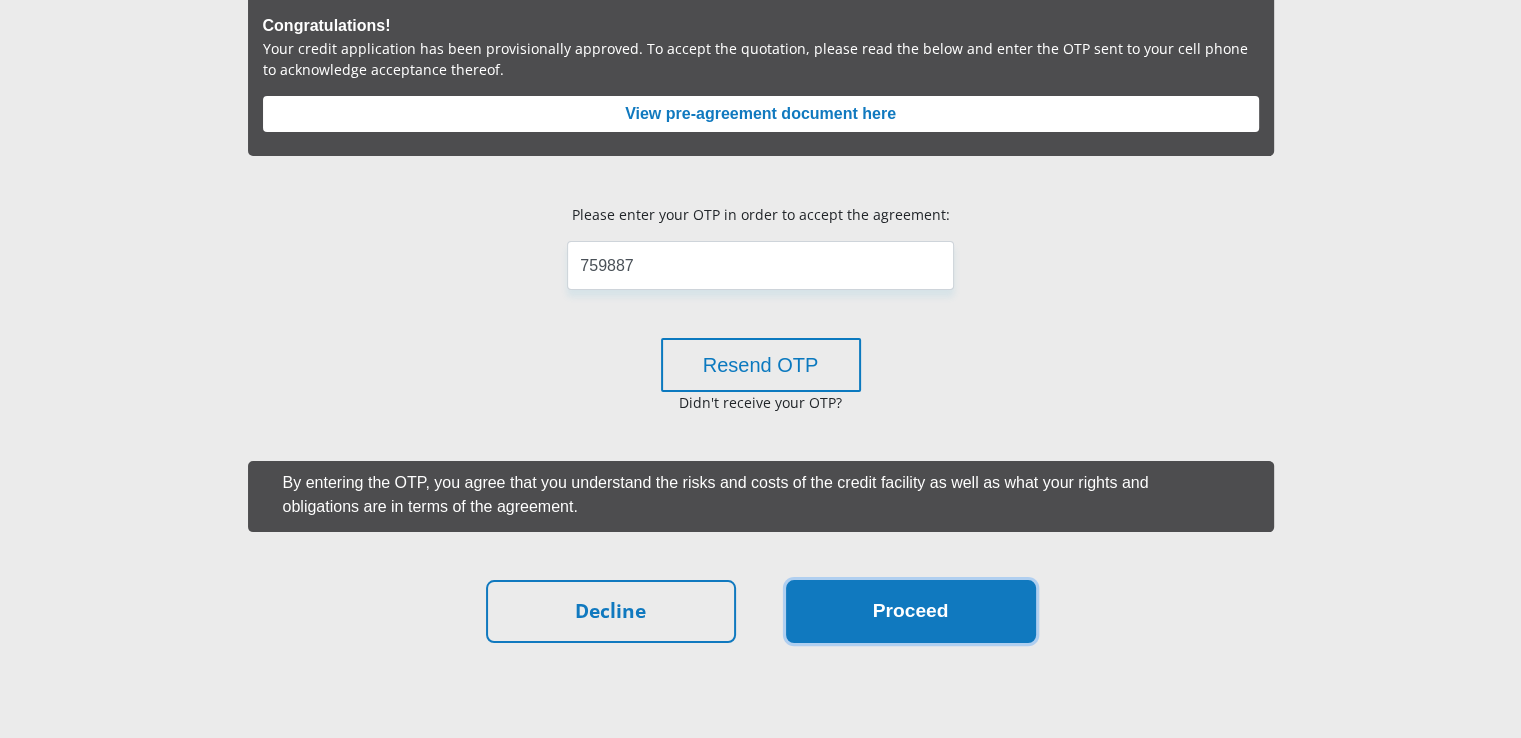 click on "Proceed" at bounding box center [911, 611] 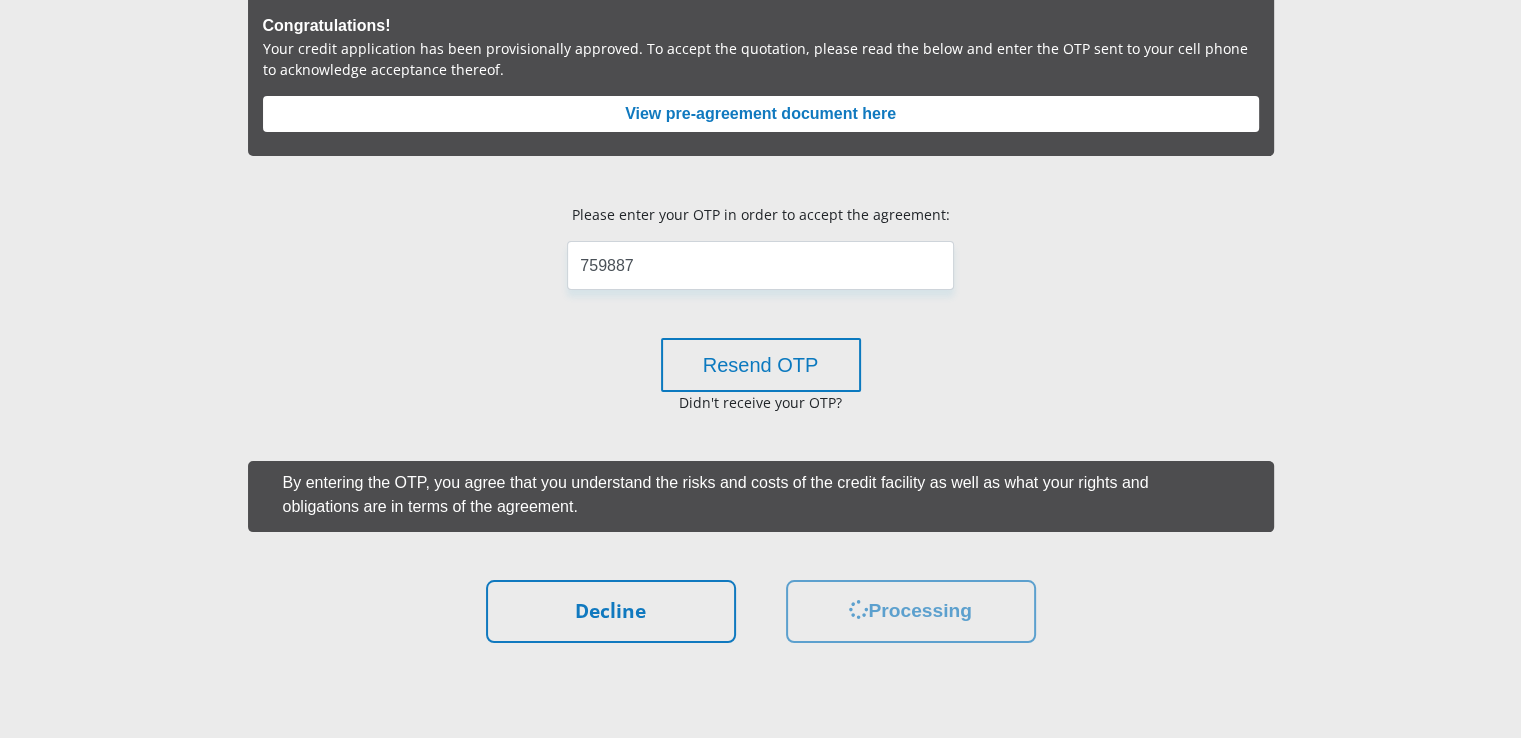 scroll, scrollTop: 0, scrollLeft: 0, axis: both 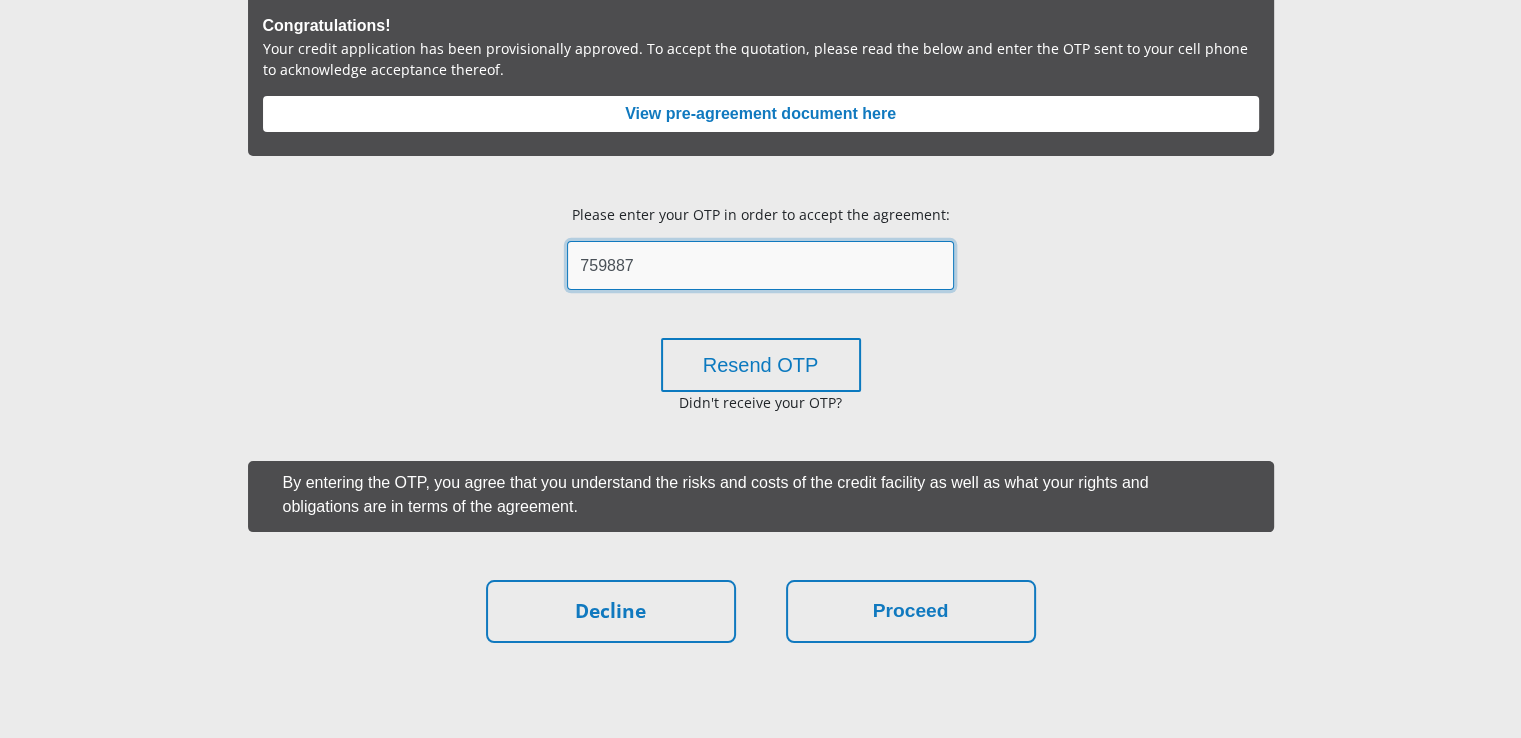 drag, startPoint x: 644, startPoint y: 264, endPoint x: 499, endPoint y: 252, distance: 145.4957 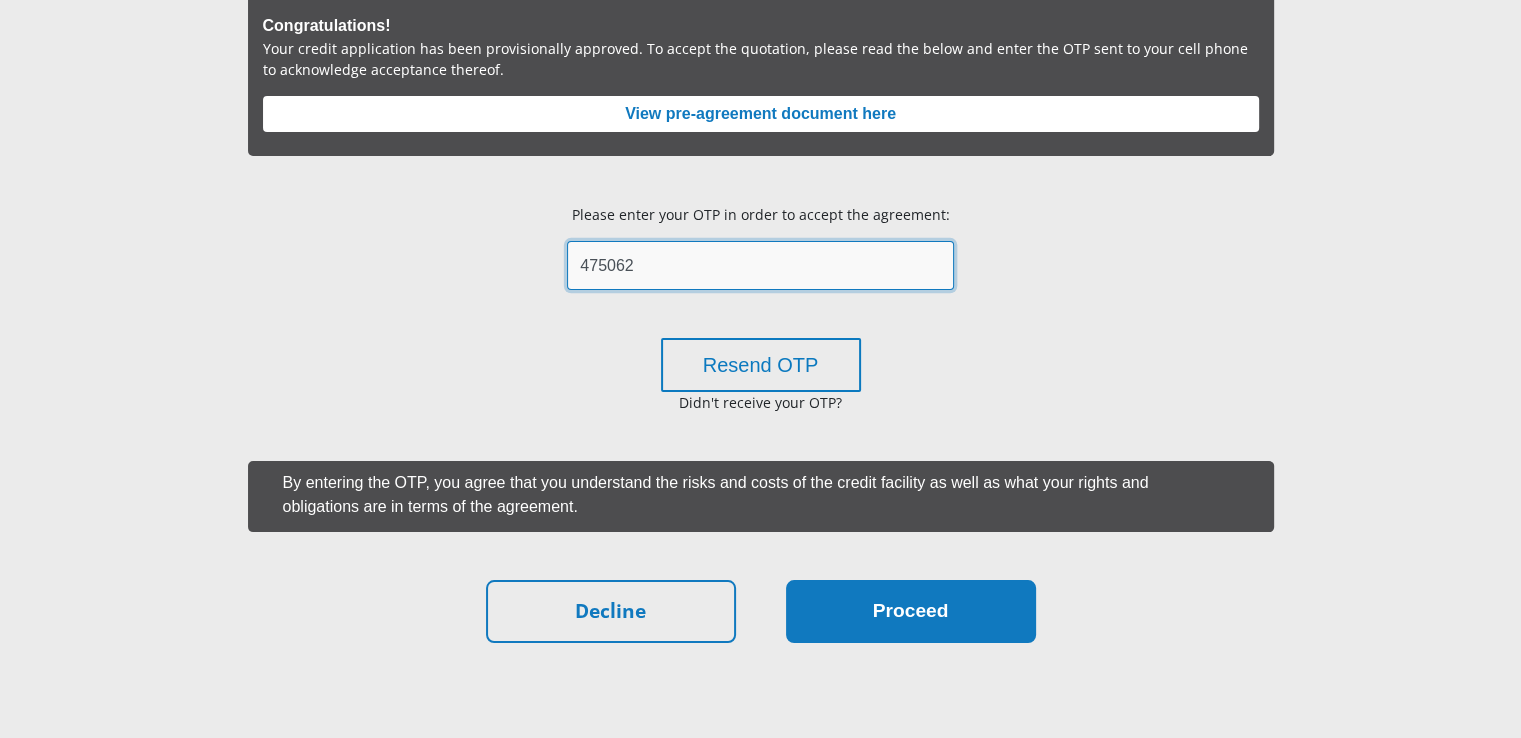 type on "475062" 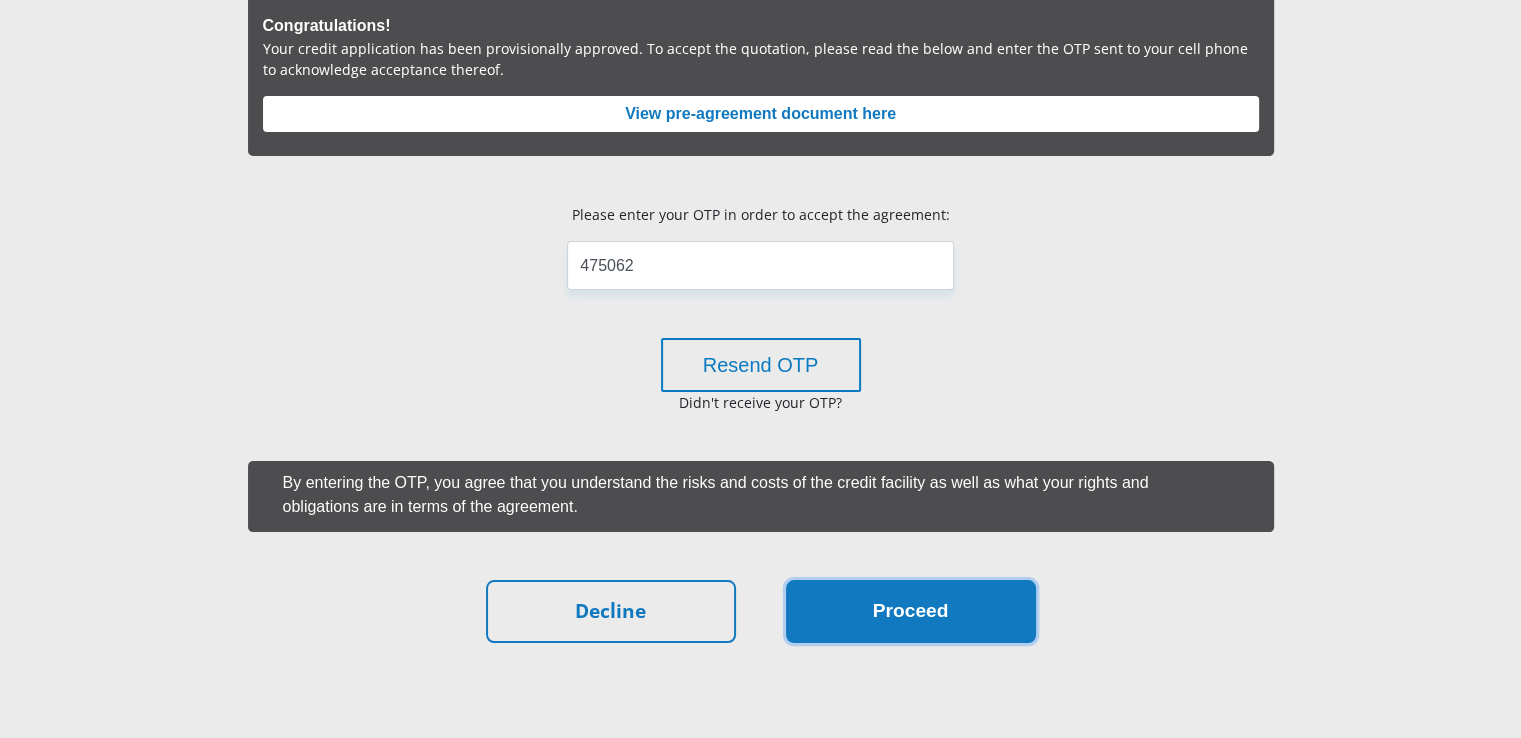 click on "Proceed" at bounding box center (911, 611) 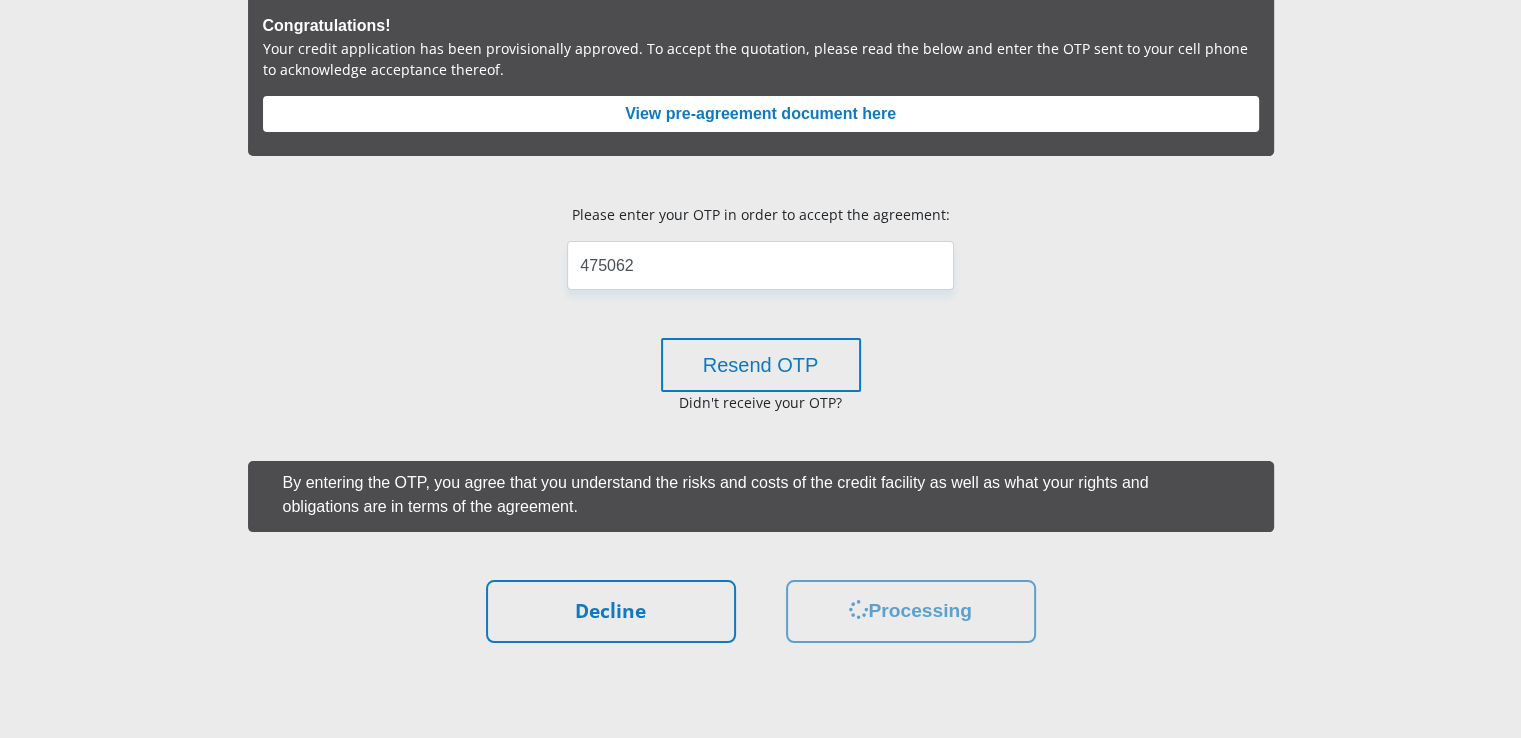 scroll, scrollTop: 0, scrollLeft: 0, axis: both 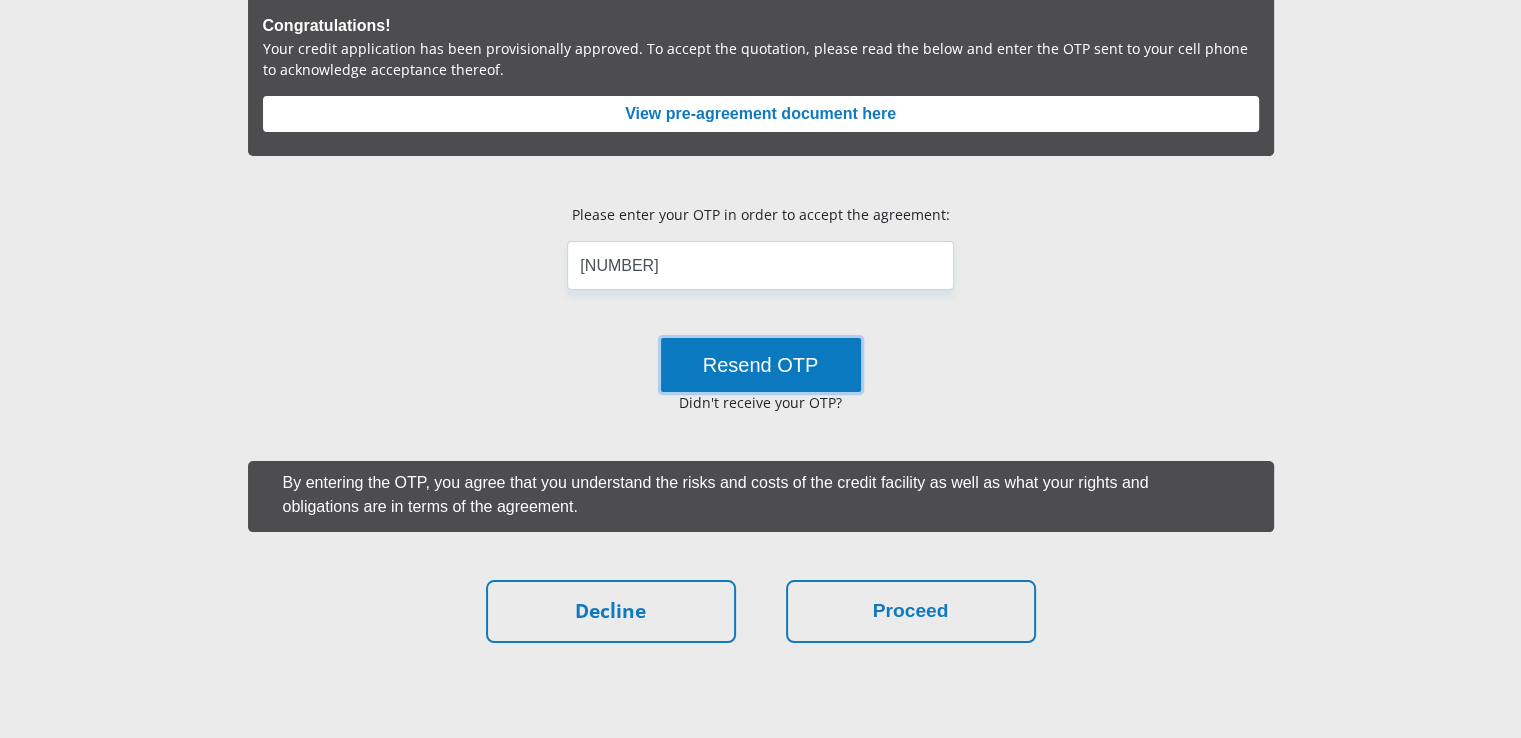 click on "Resend OTP" at bounding box center (761, 365) 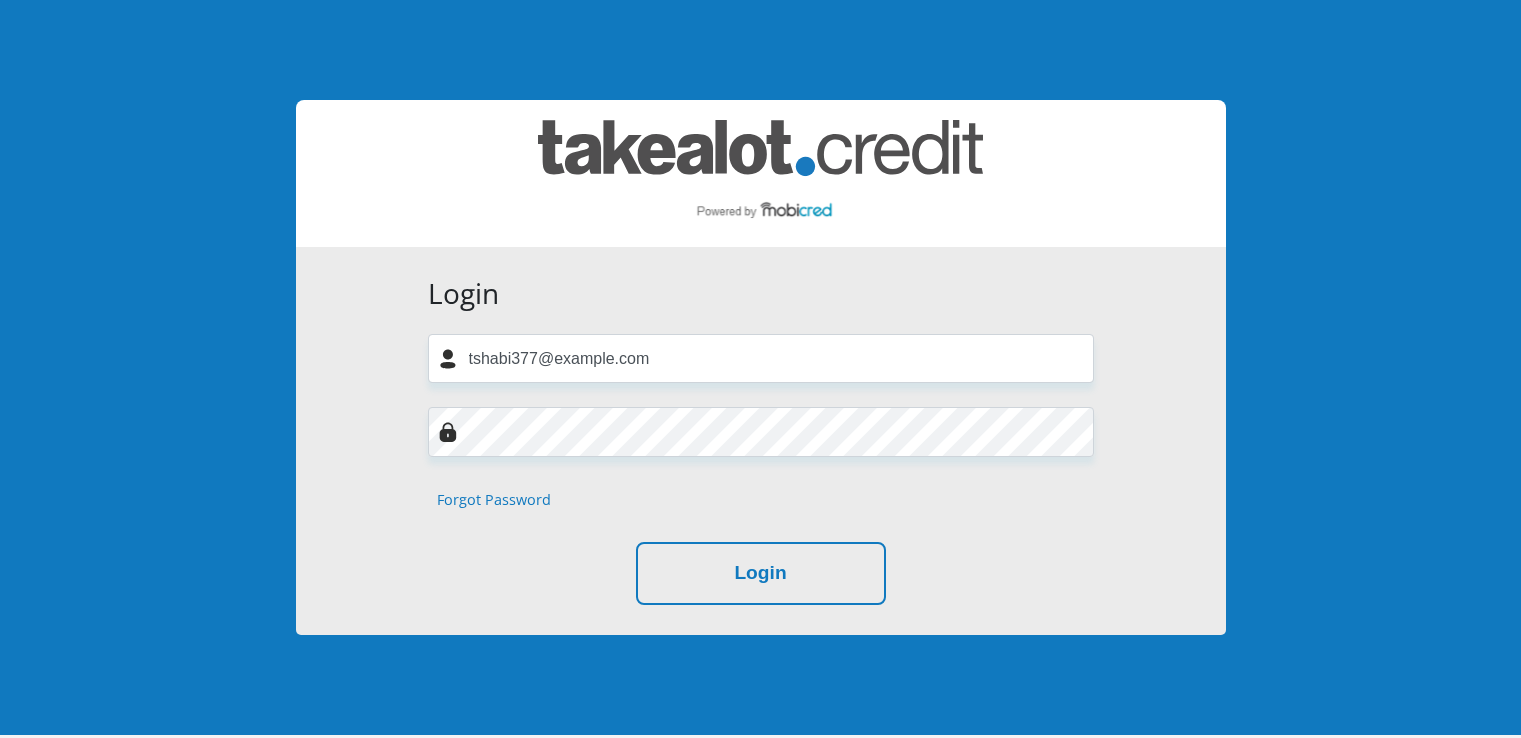 scroll, scrollTop: 0, scrollLeft: 0, axis: both 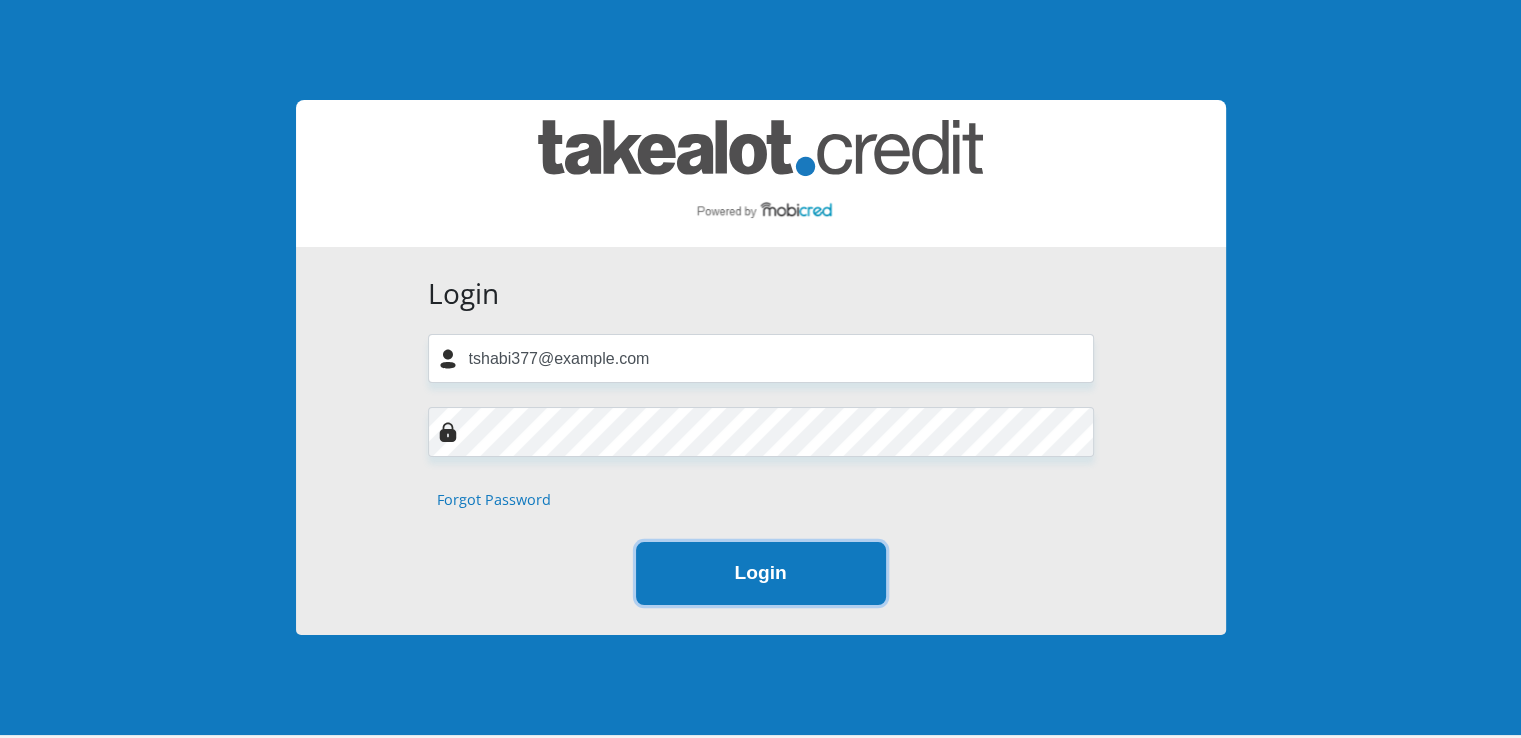 click on "Login" at bounding box center (761, 573) 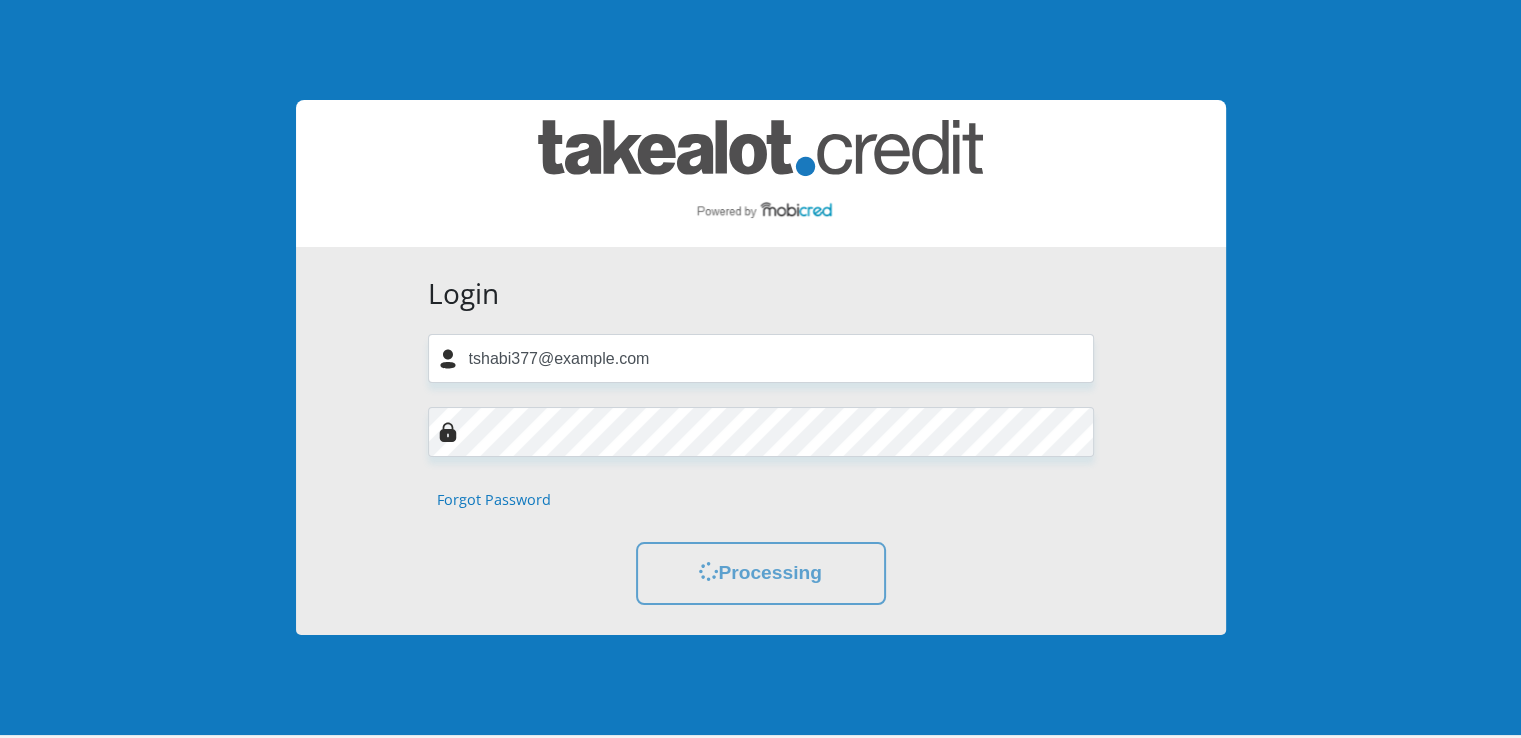 scroll, scrollTop: 0, scrollLeft: 0, axis: both 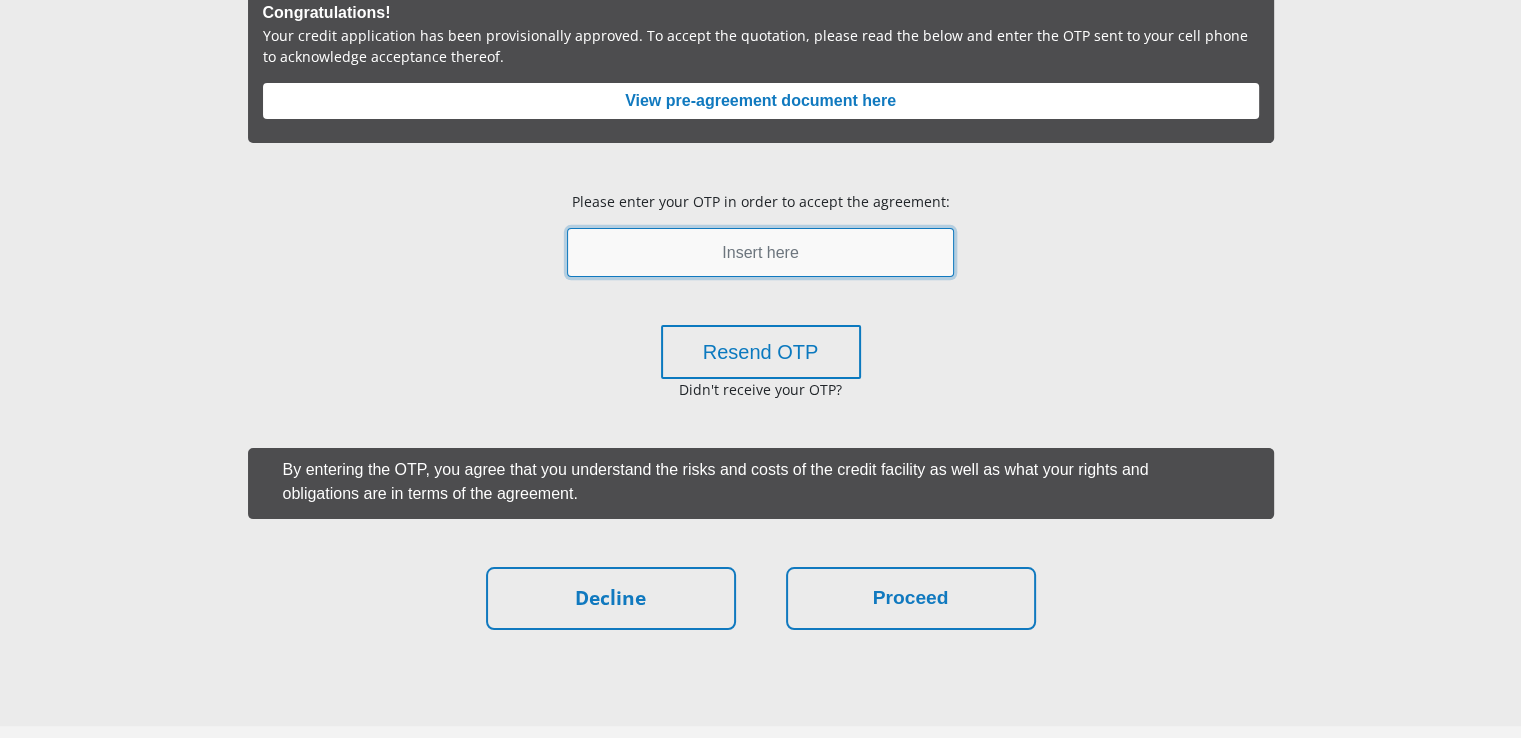 click at bounding box center [760, 252] 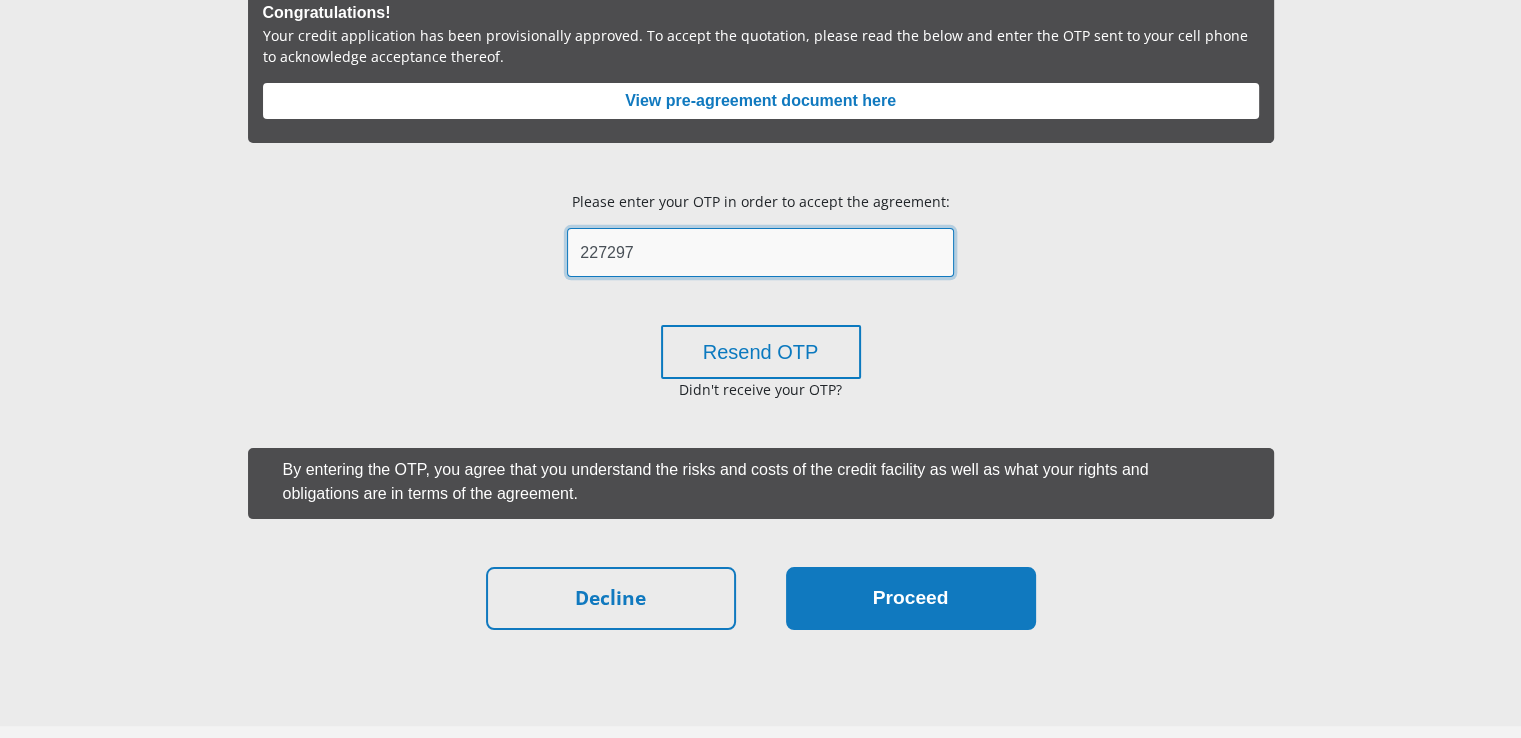 type on "227297" 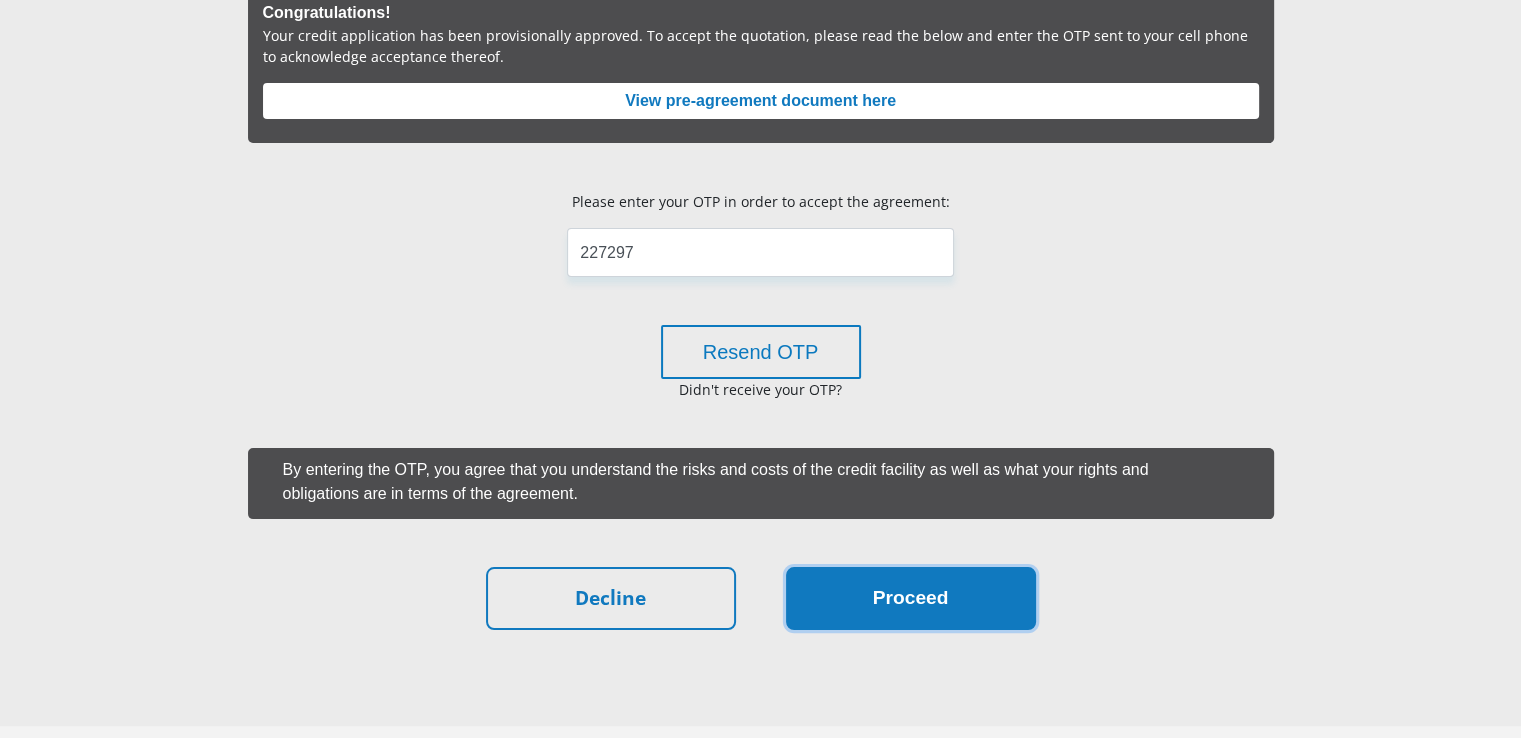click on "Proceed" at bounding box center (911, 598) 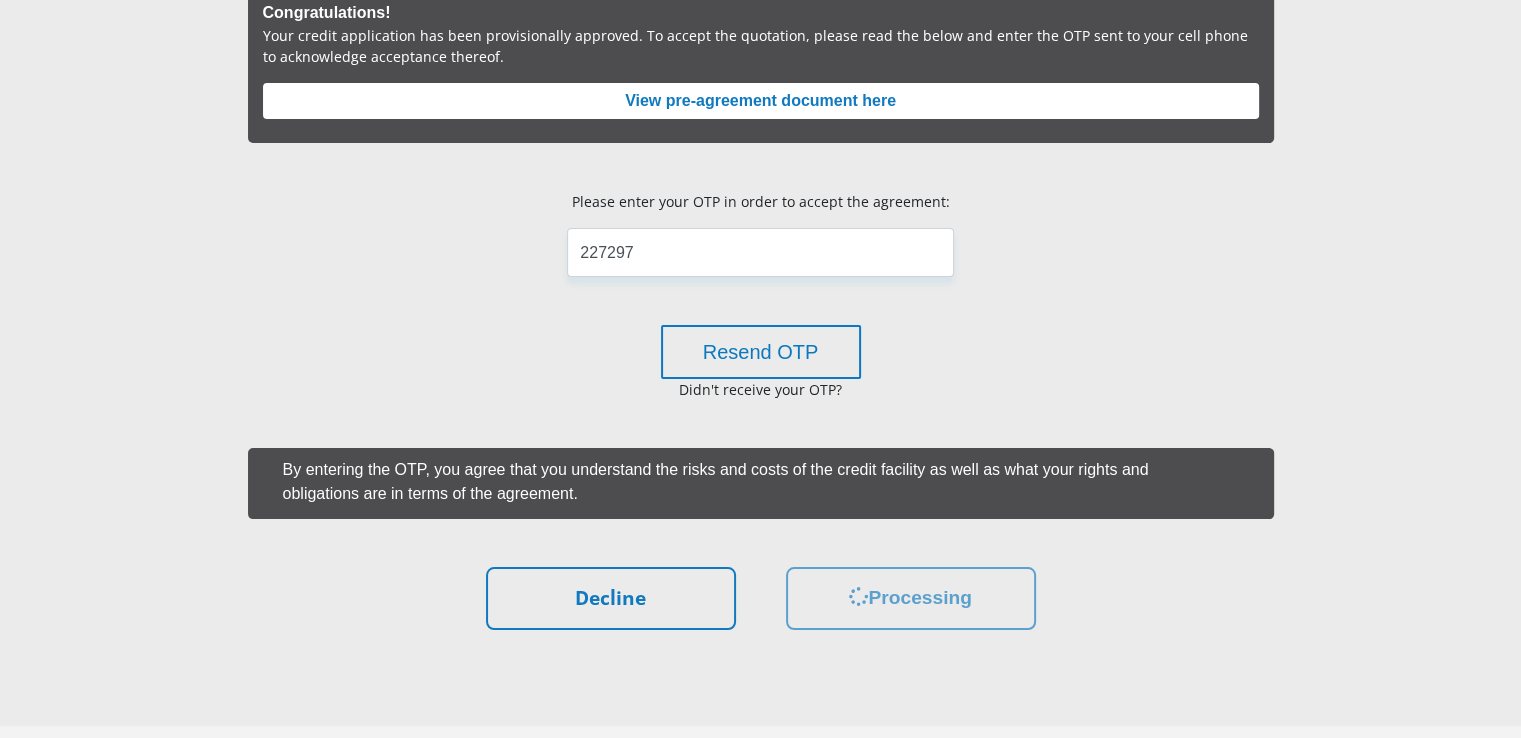 scroll, scrollTop: 0, scrollLeft: 0, axis: both 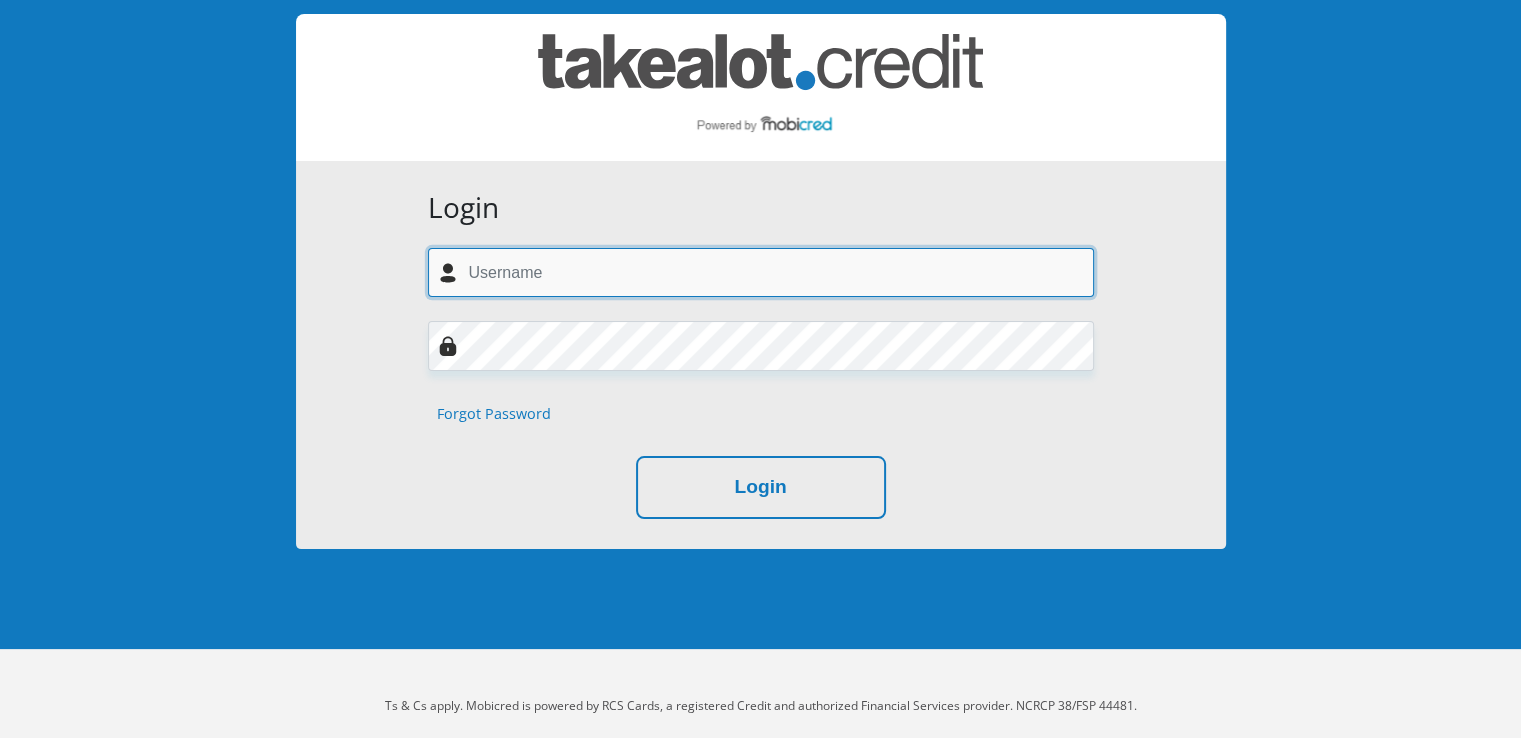 click at bounding box center (761, 272) 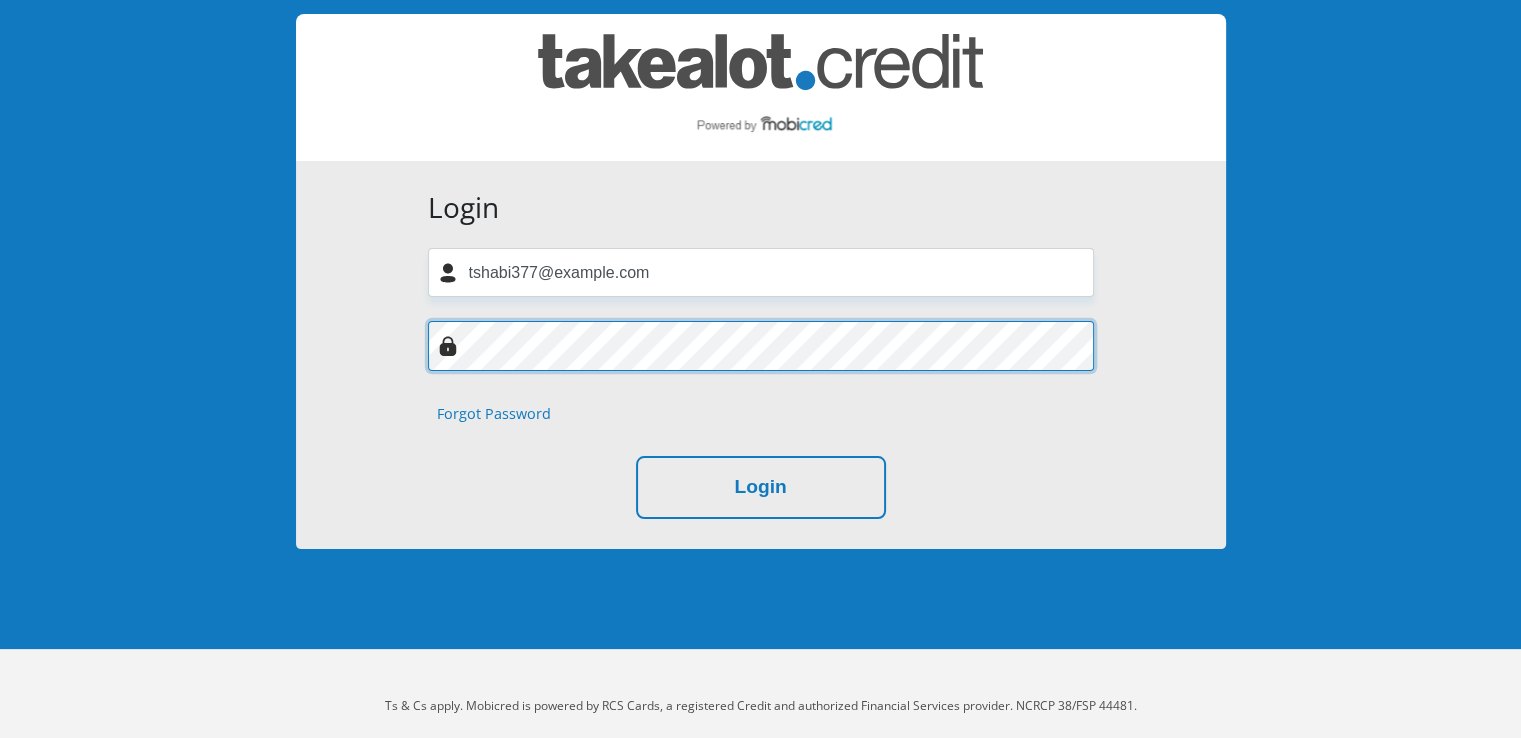 click on "Login" at bounding box center (761, 487) 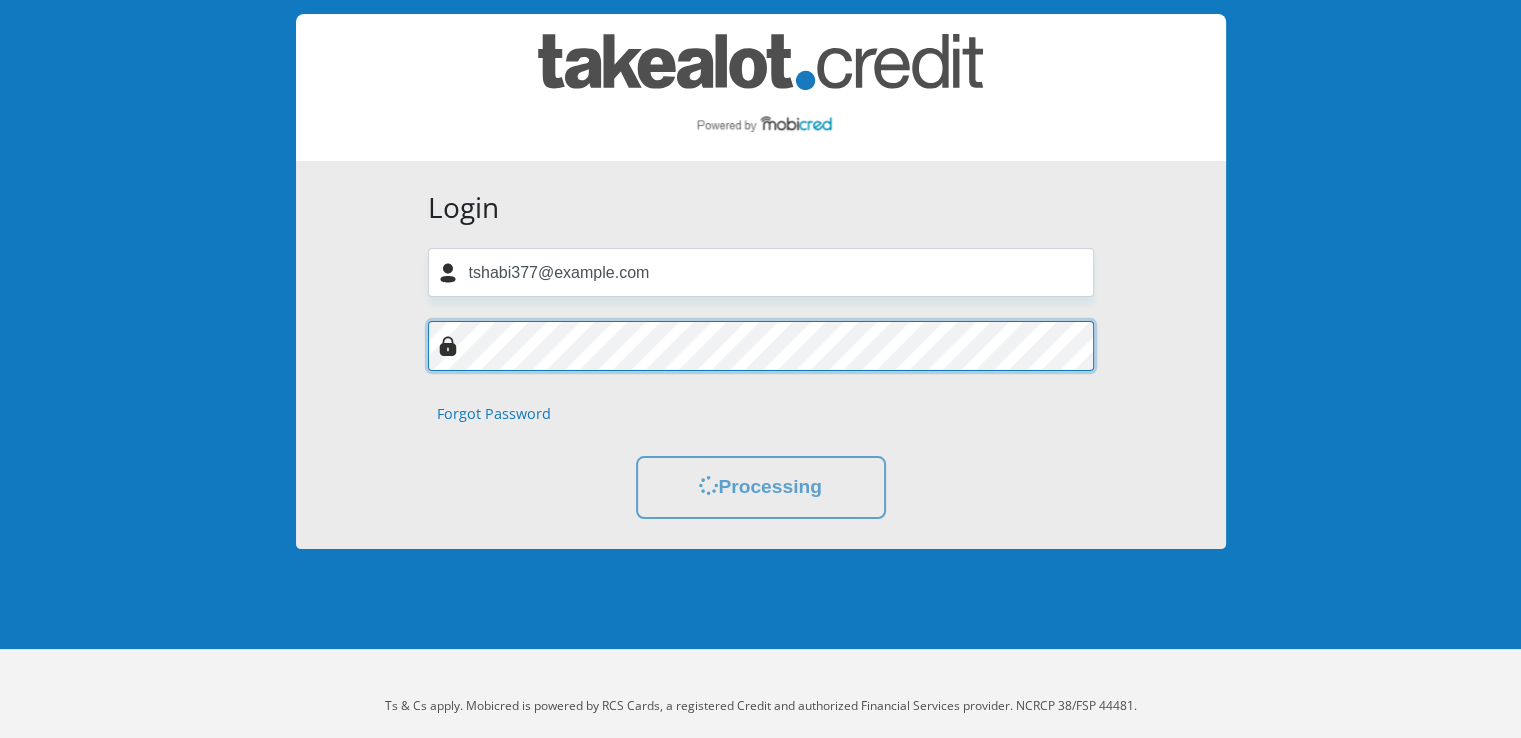 scroll, scrollTop: 0, scrollLeft: 0, axis: both 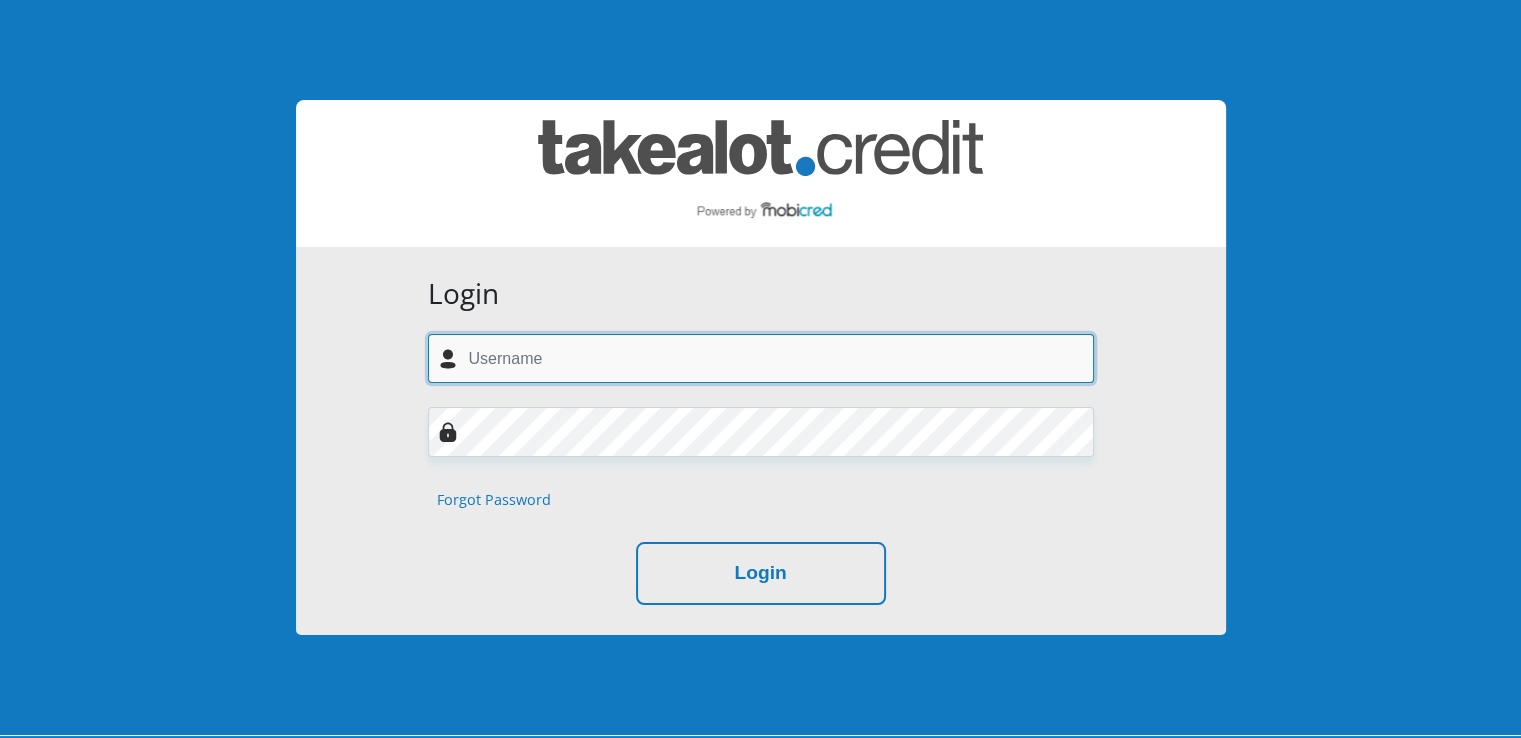 click at bounding box center [761, 358] 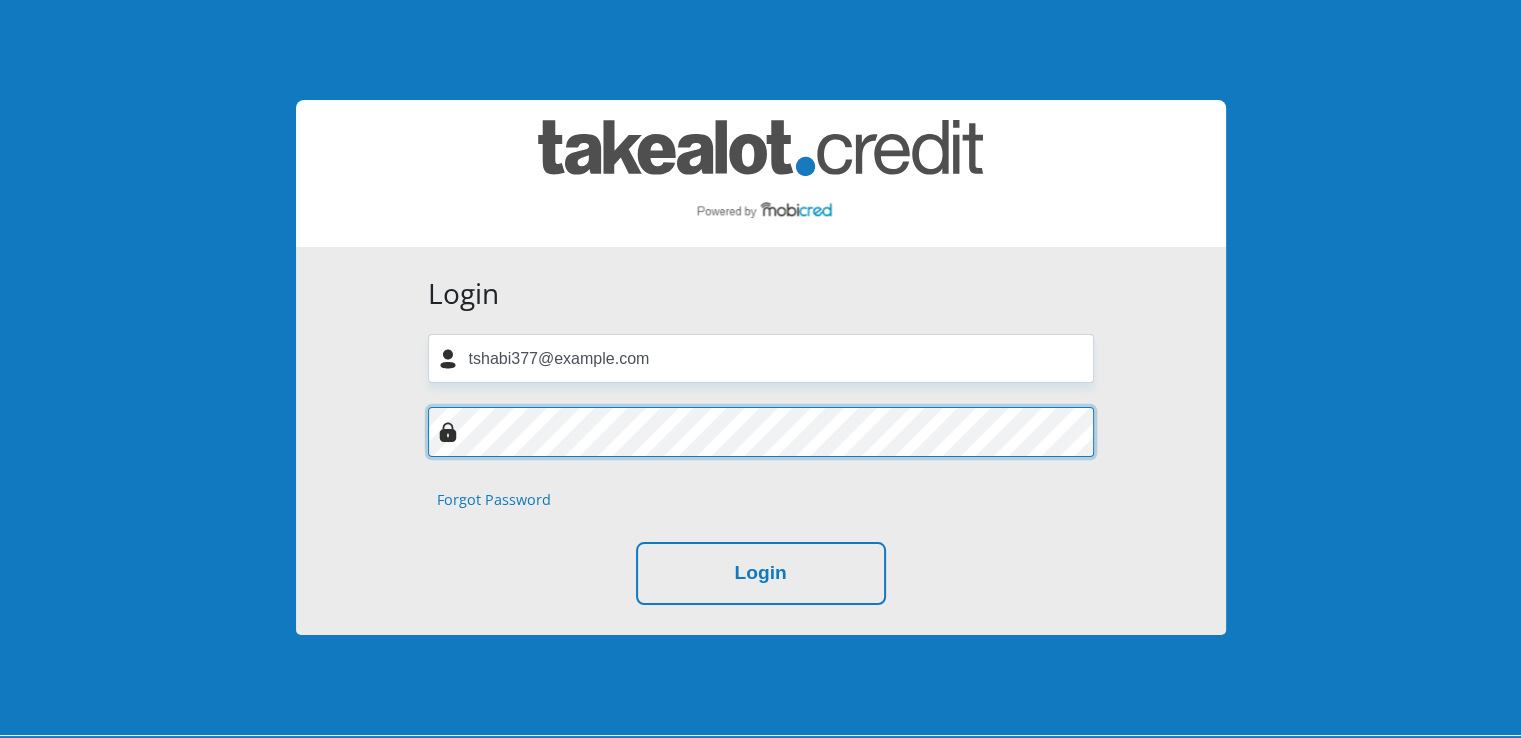 click on "Login" at bounding box center (761, 573) 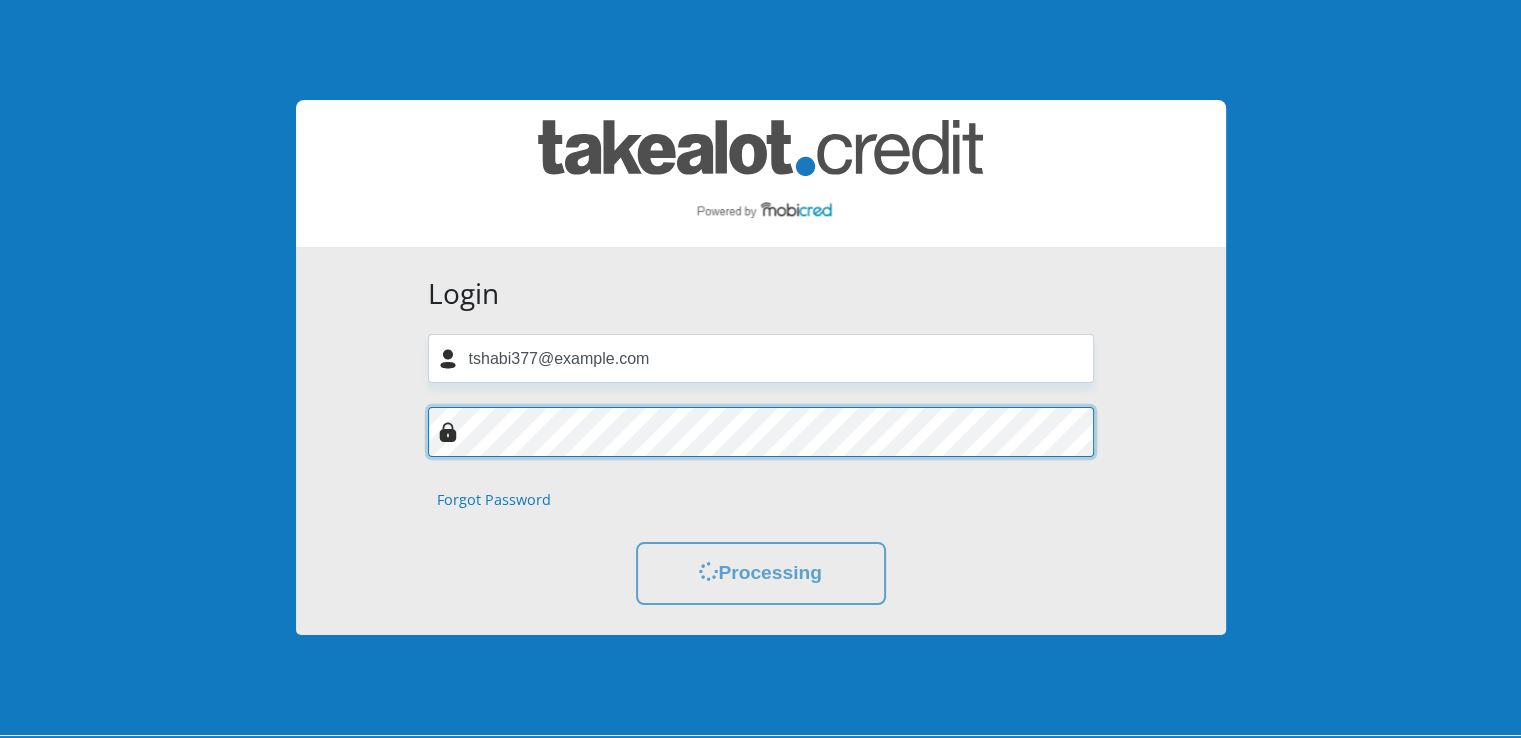 scroll, scrollTop: 0, scrollLeft: 0, axis: both 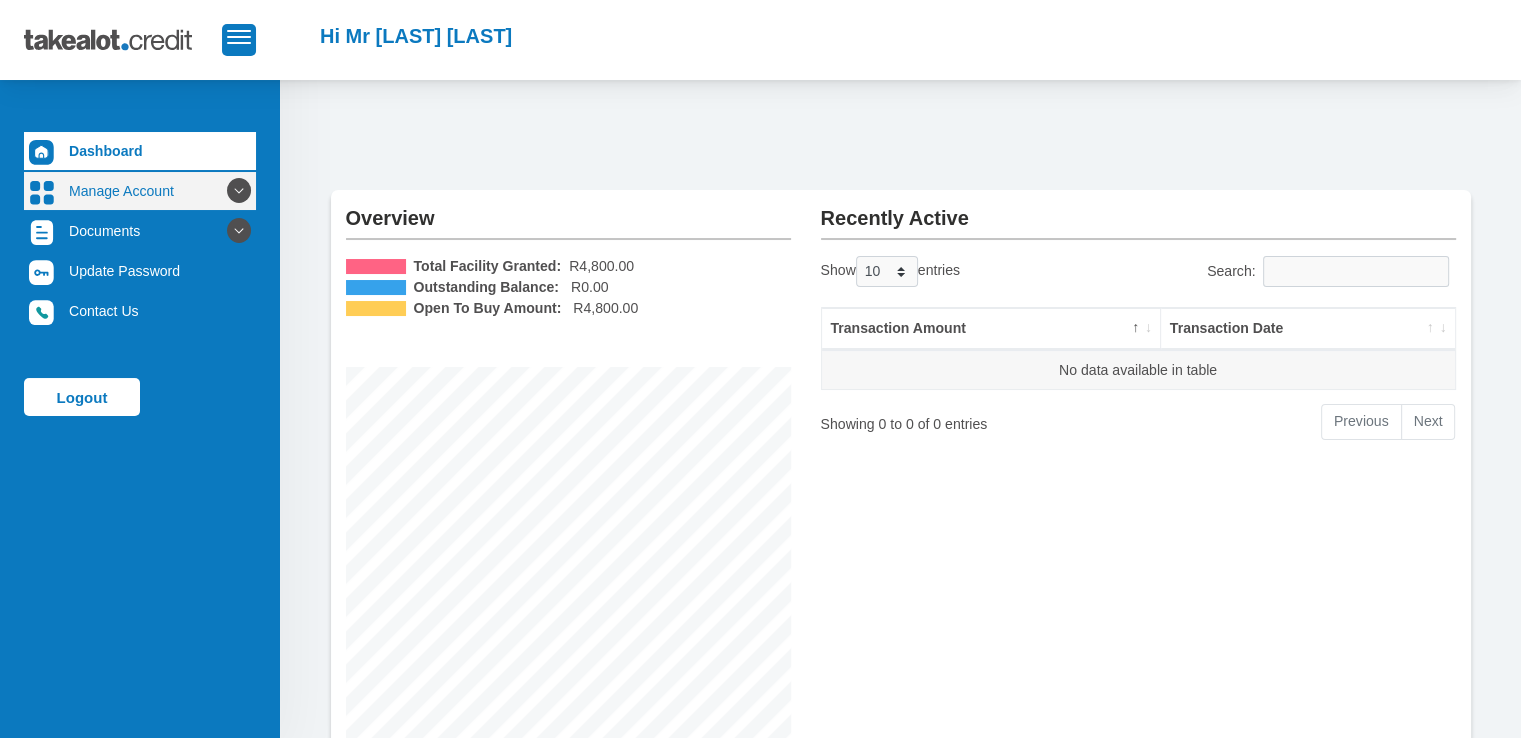 click on "Manage Account" at bounding box center (140, 191) 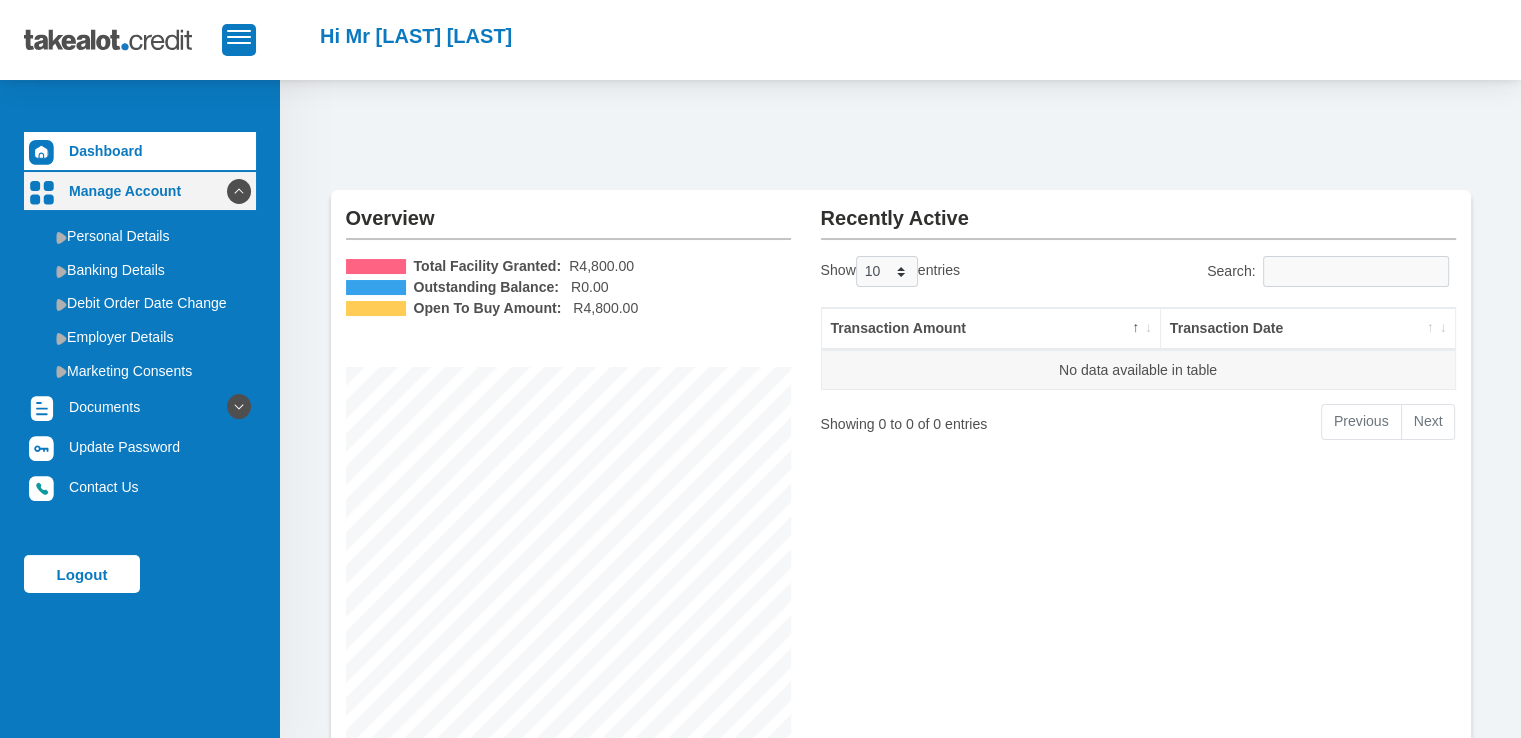 click on "Manage Account" at bounding box center (140, 191) 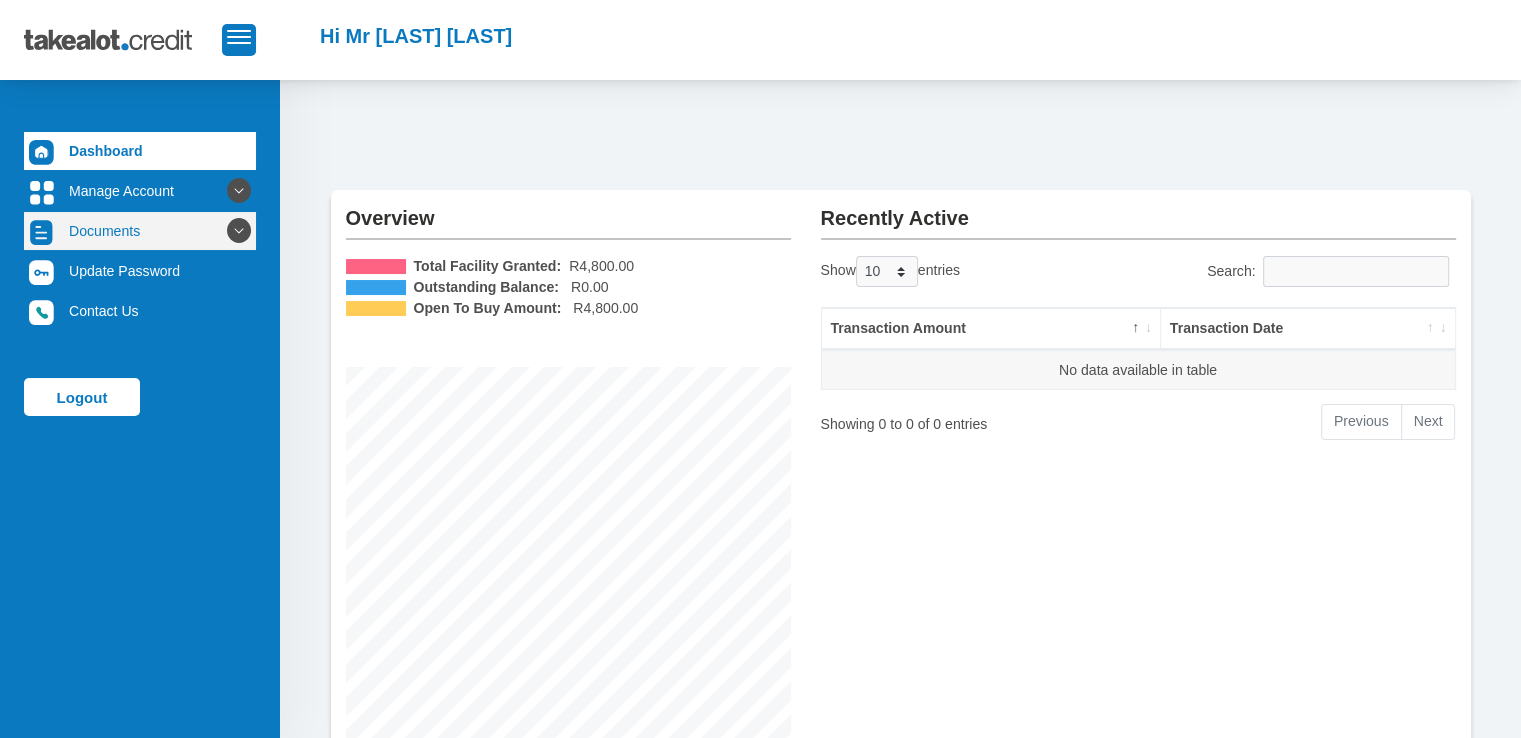 click on "Documents" at bounding box center [140, 231] 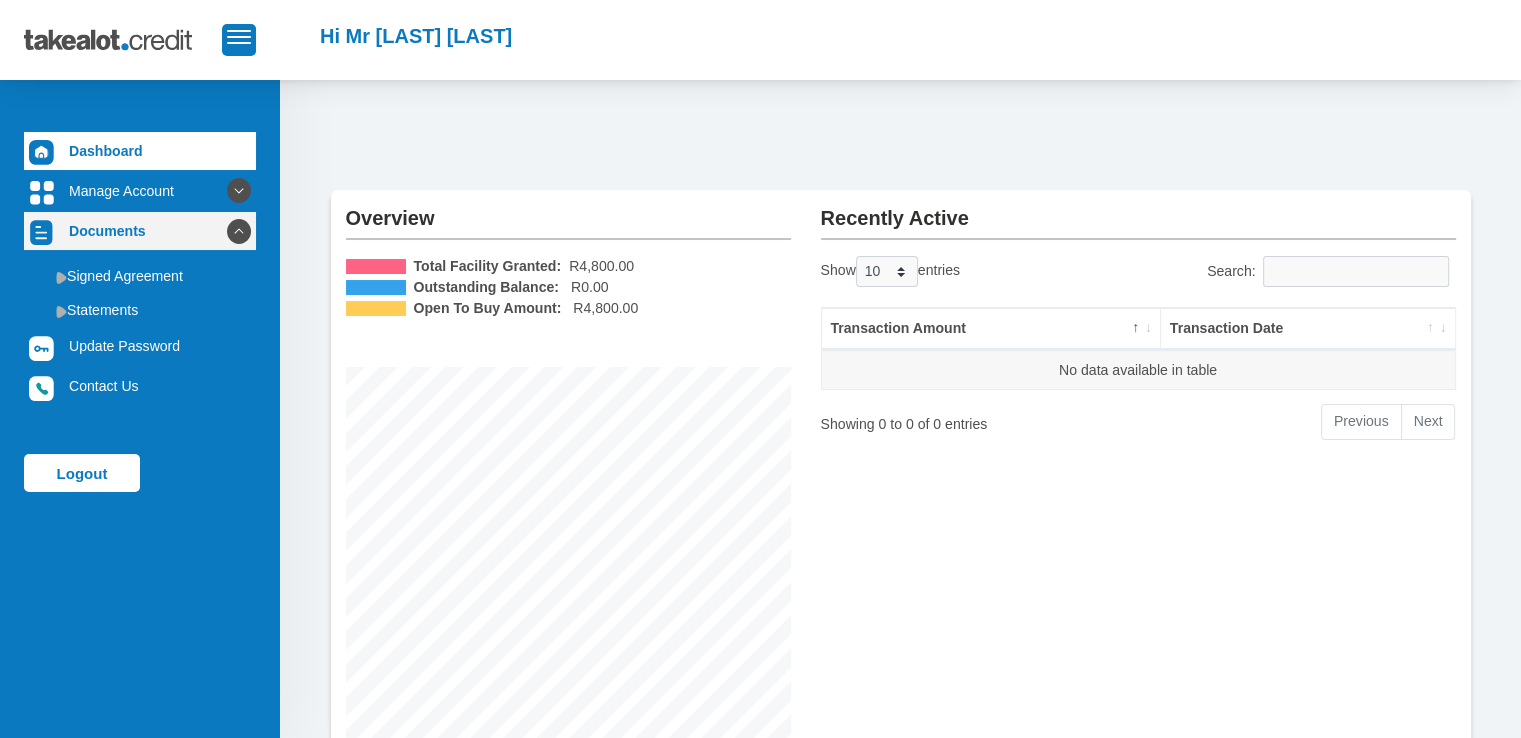 click on "Documents" at bounding box center (140, 231) 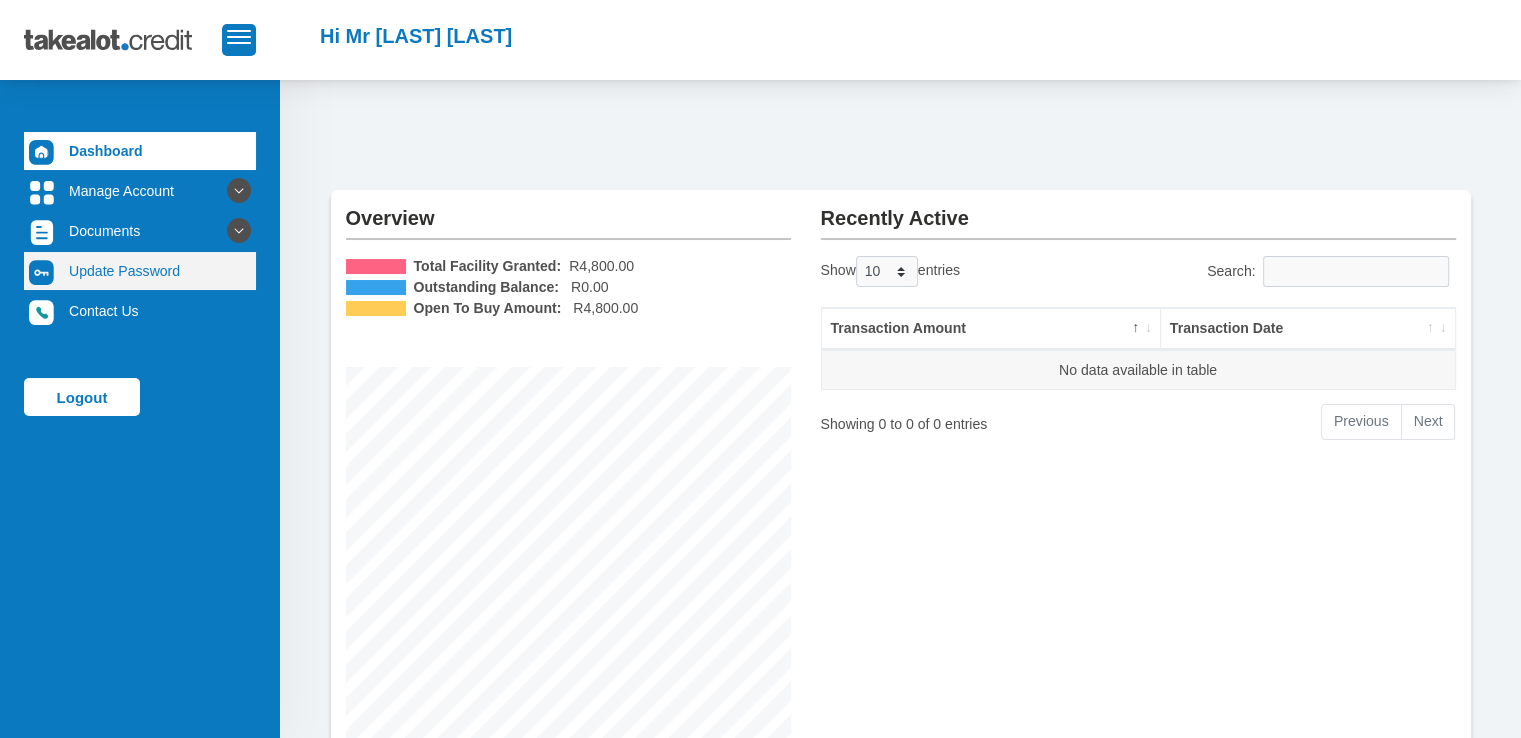 click on "Update Password" at bounding box center (140, 271) 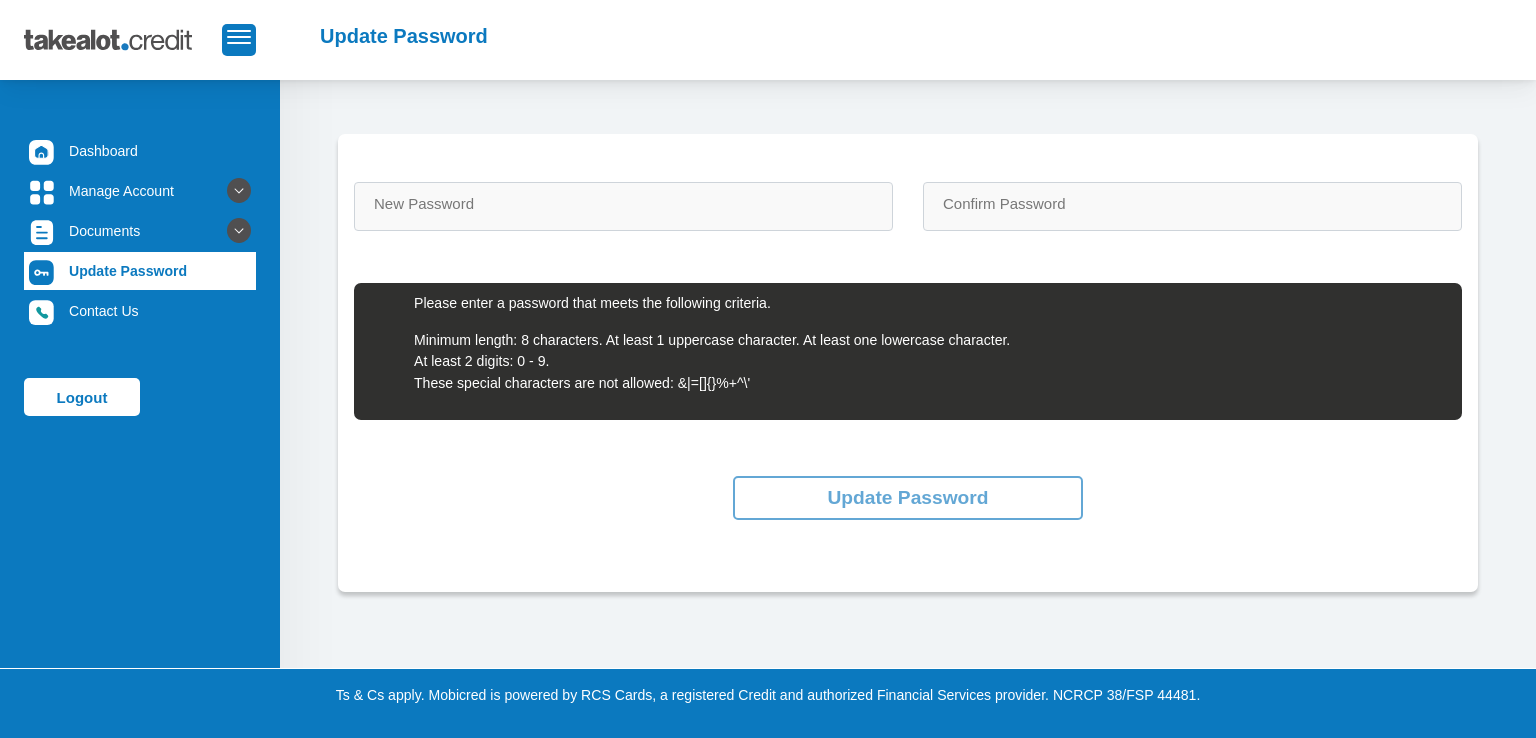 scroll, scrollTop: 0, scrollLeft: 0, axis: both 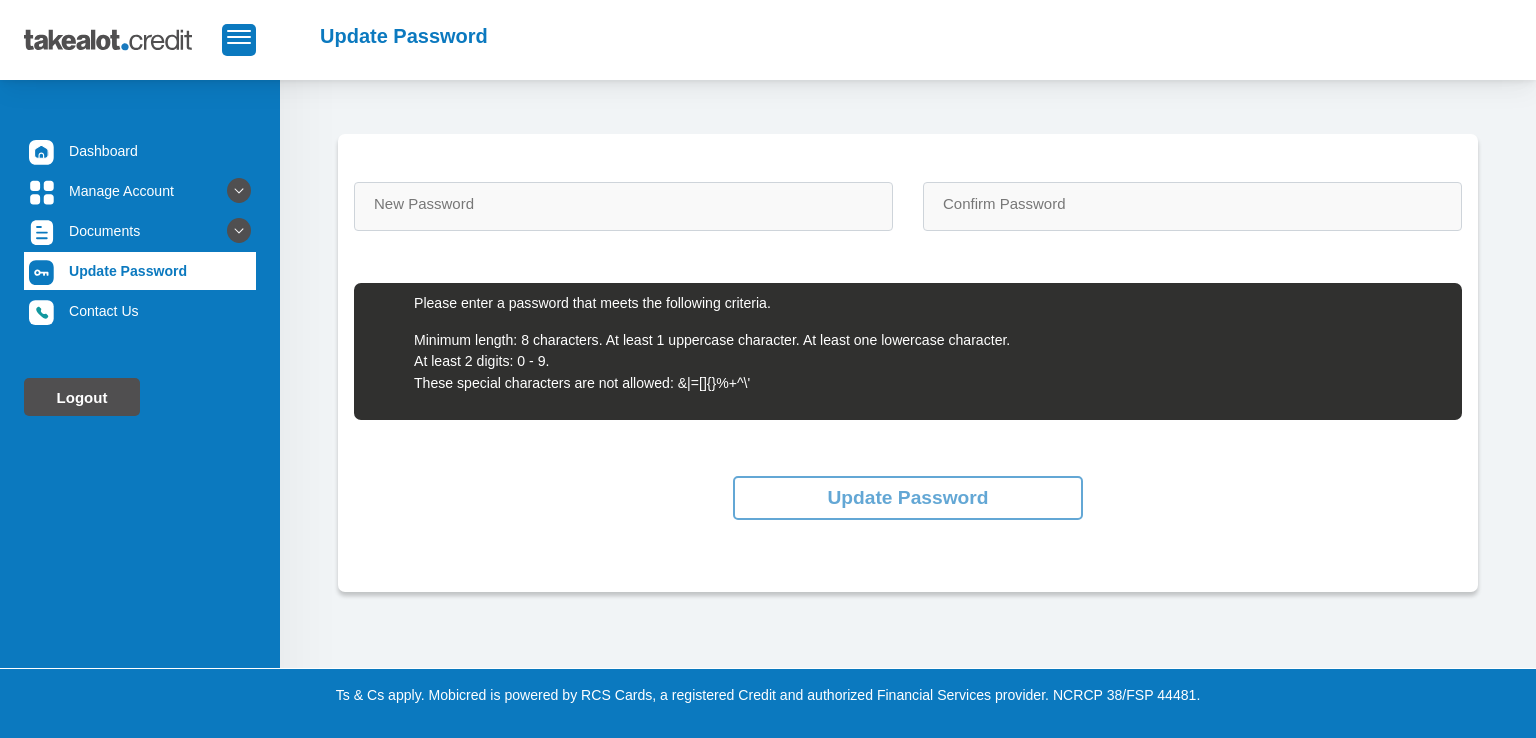 click on "Logout" at bounding box center [82, 397] 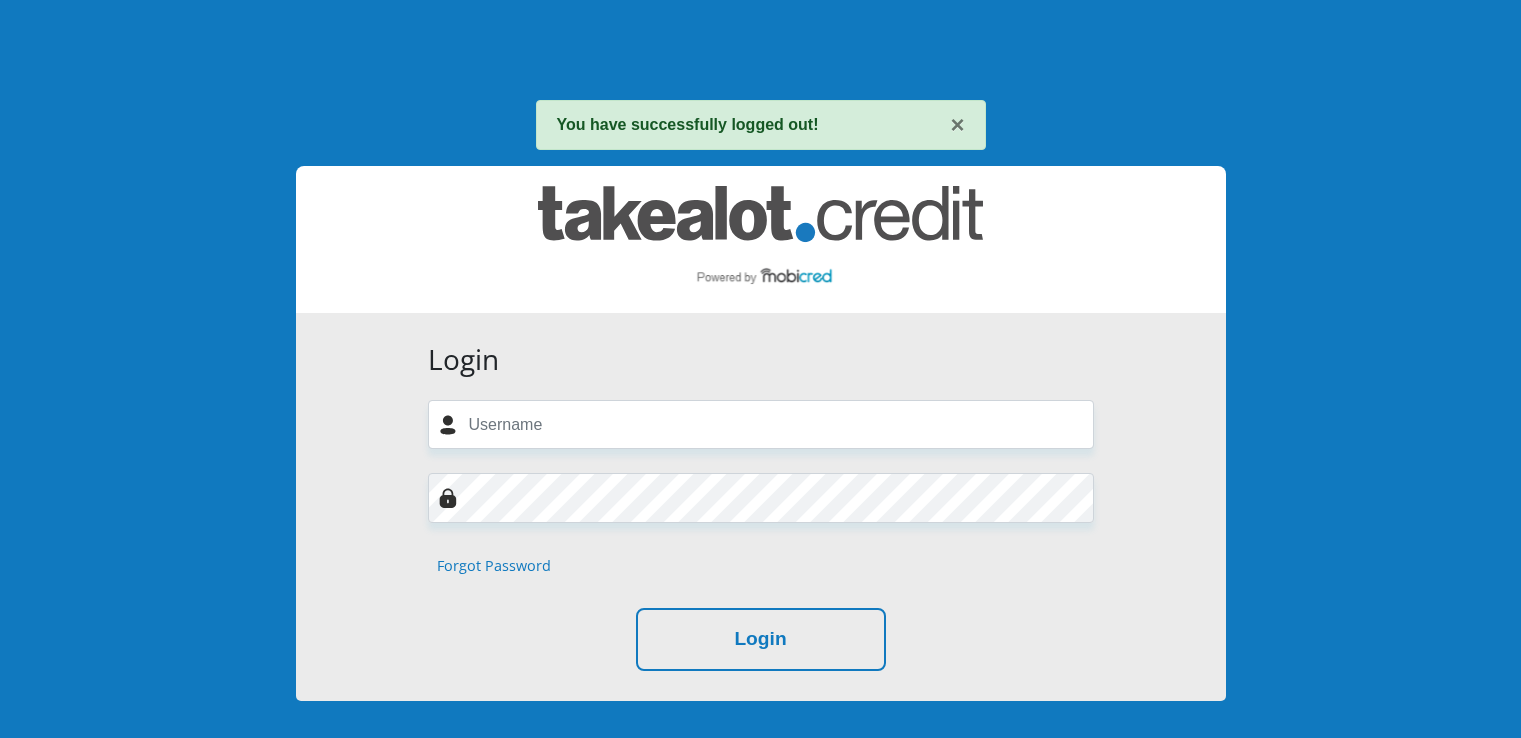 scroll, scrollTop: 0, scrollLeft: 0, axis: both 